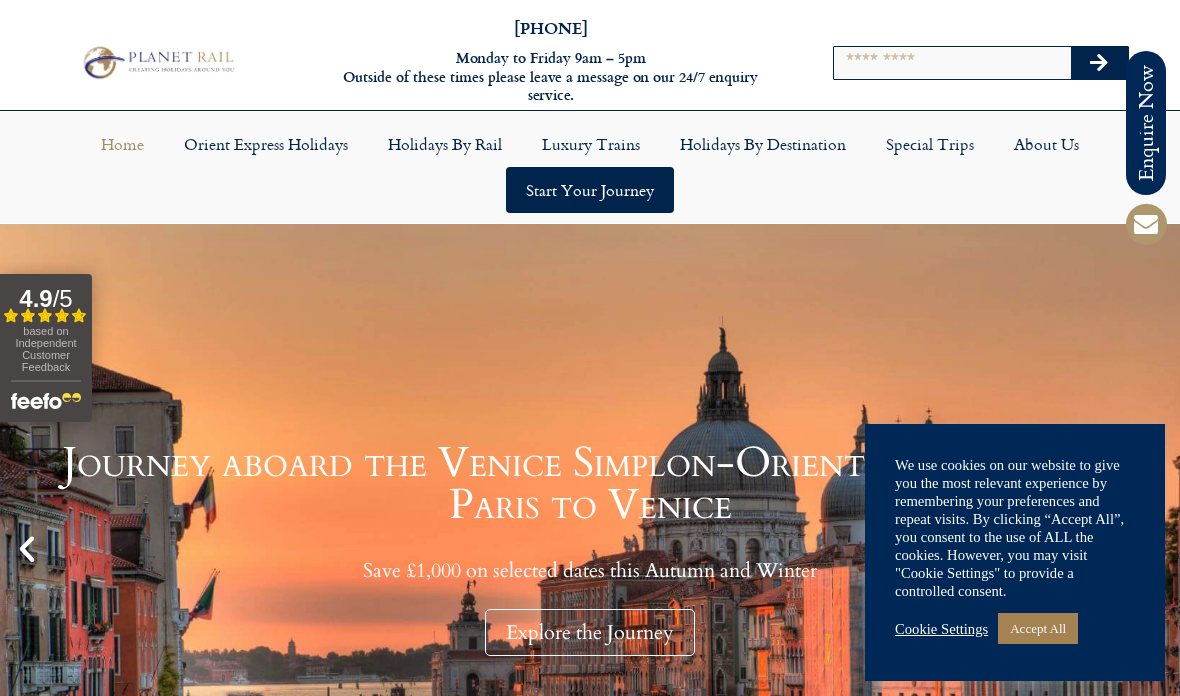 scroll, scrollTop: 0, scrollLeft: 0, axis: both 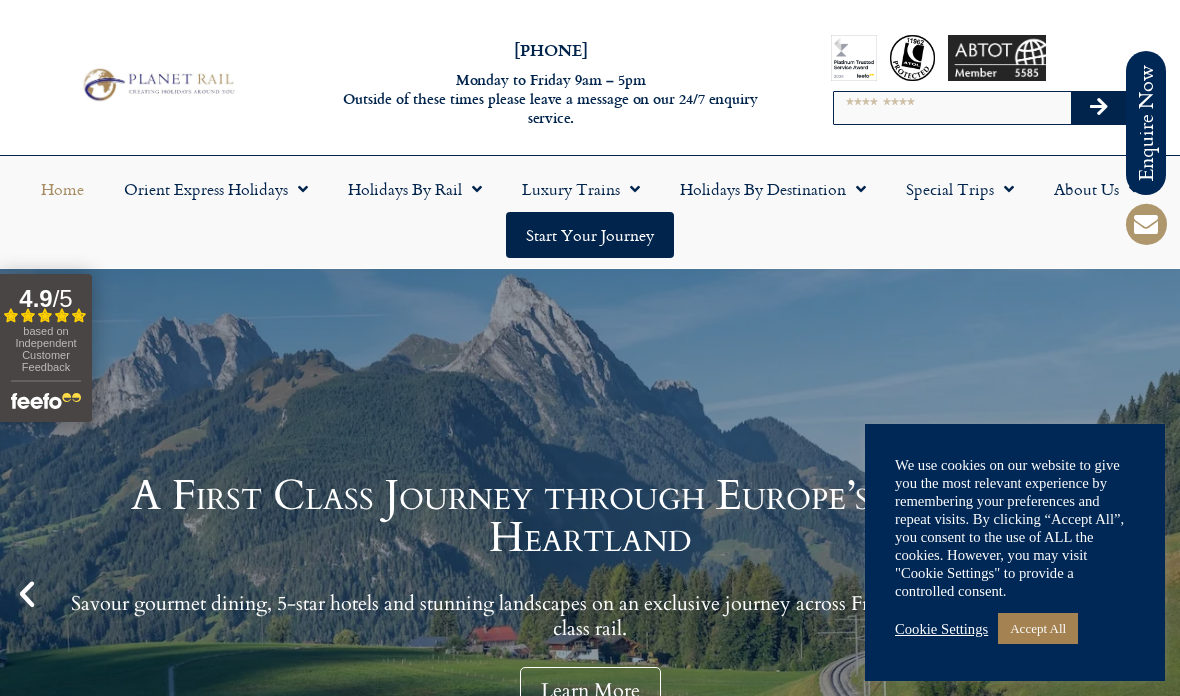 click on "Accept All" at bounding box center [1038, 628] 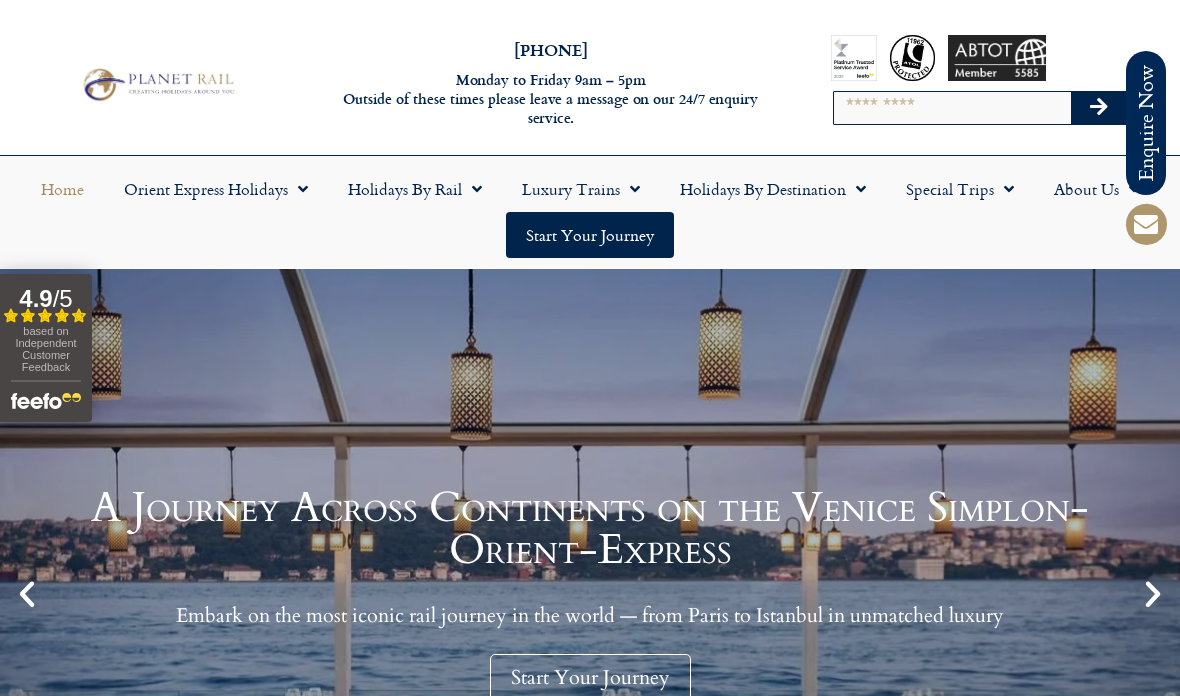 scroll, scrollTop: 0, scrollLeft: 0, axis: both 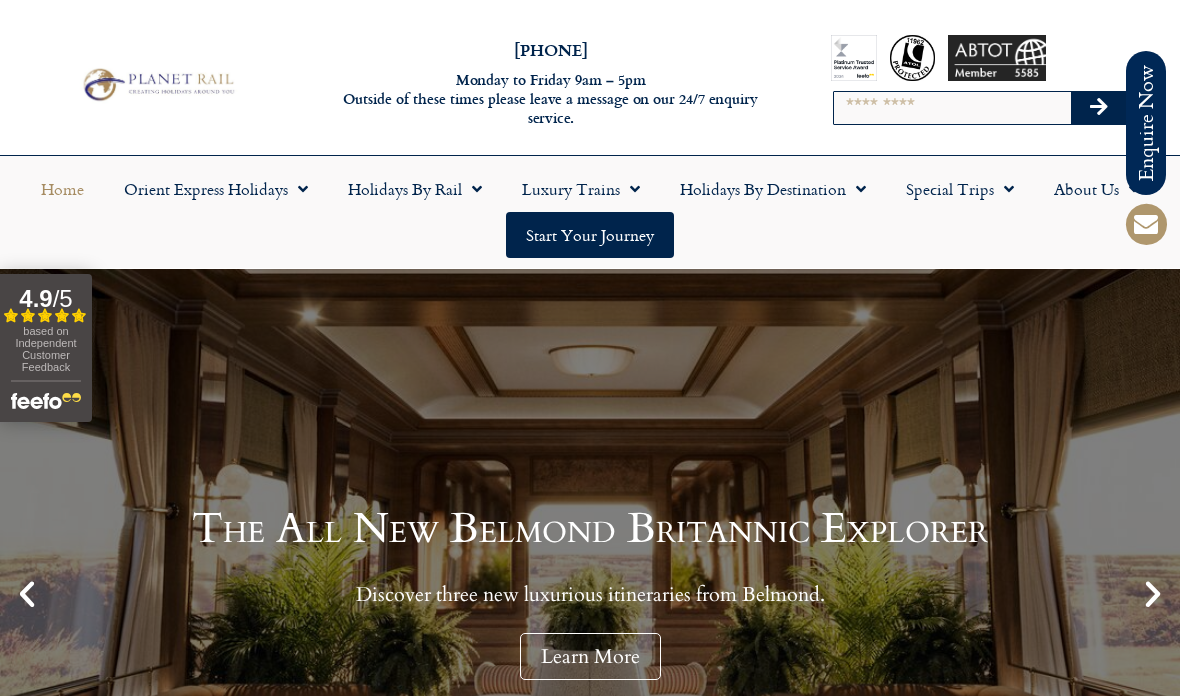 click on "Orient Express Holidays" 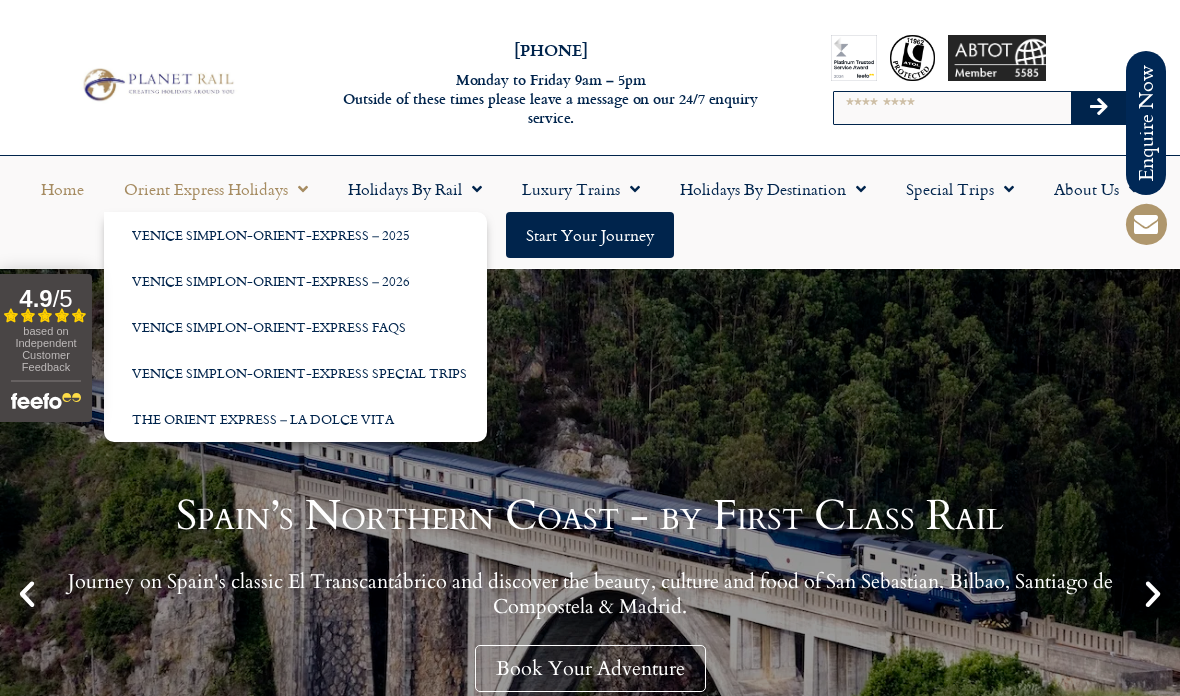 click on "Venice Simplon-Orient-Express – 2026" 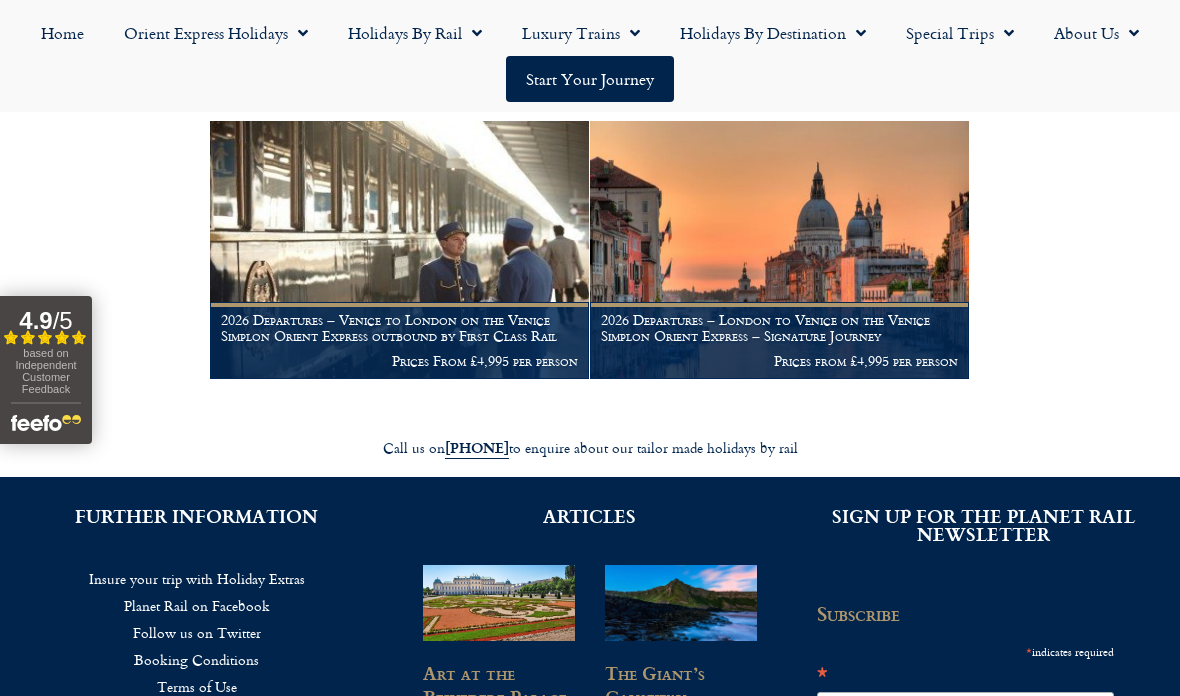 scroll, scrollTop: 326, scrollLeft: 0, axis: vertical 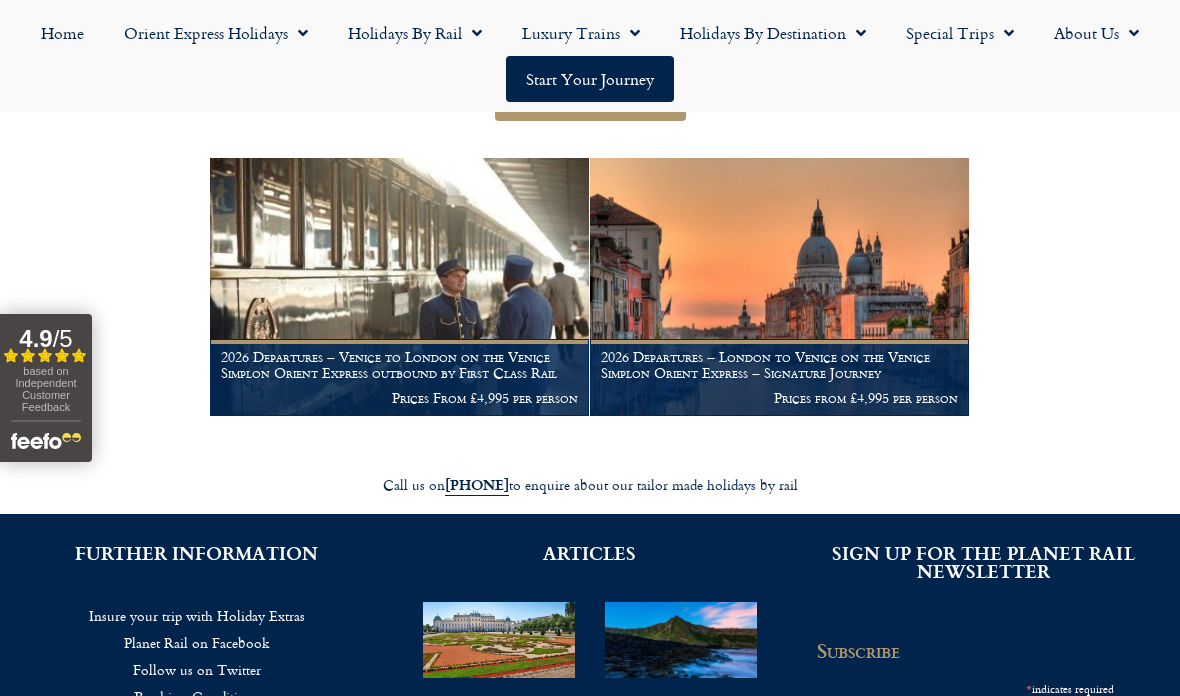 click on "2026 Departures – Venice to London on the Venice Simplon Orient Express outbound by First Class Rail" at bounding box center [399, 365] 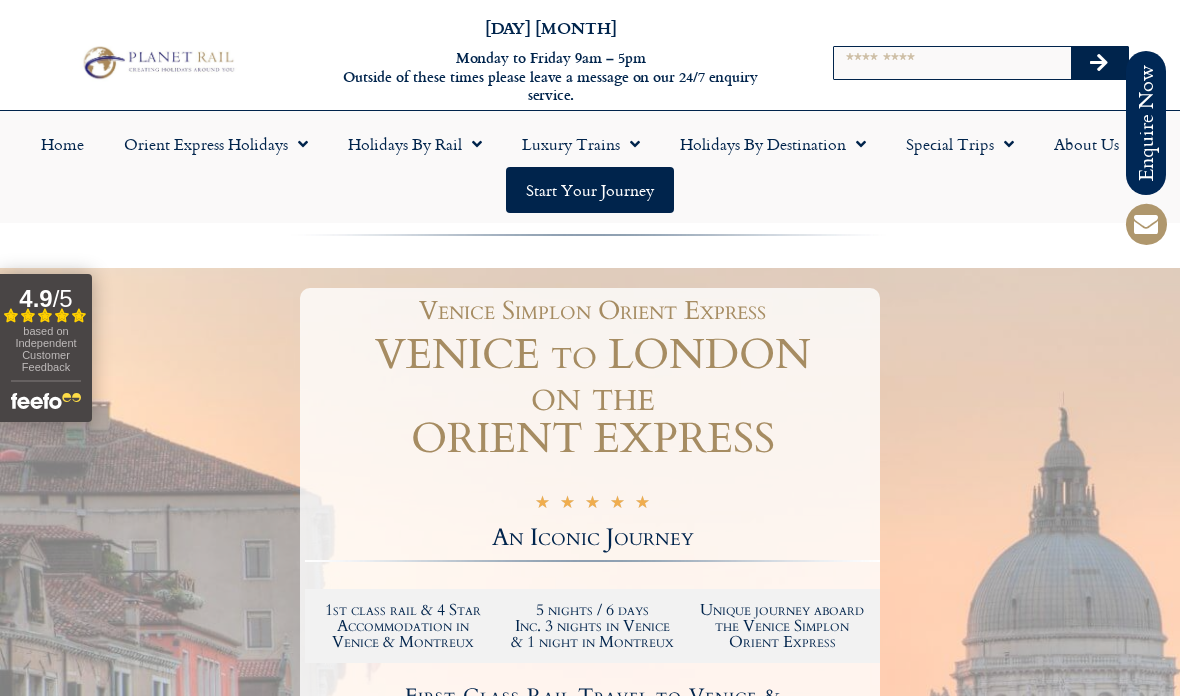 scroll, scrollTop: 0, scrollLeft: 0, axis: both 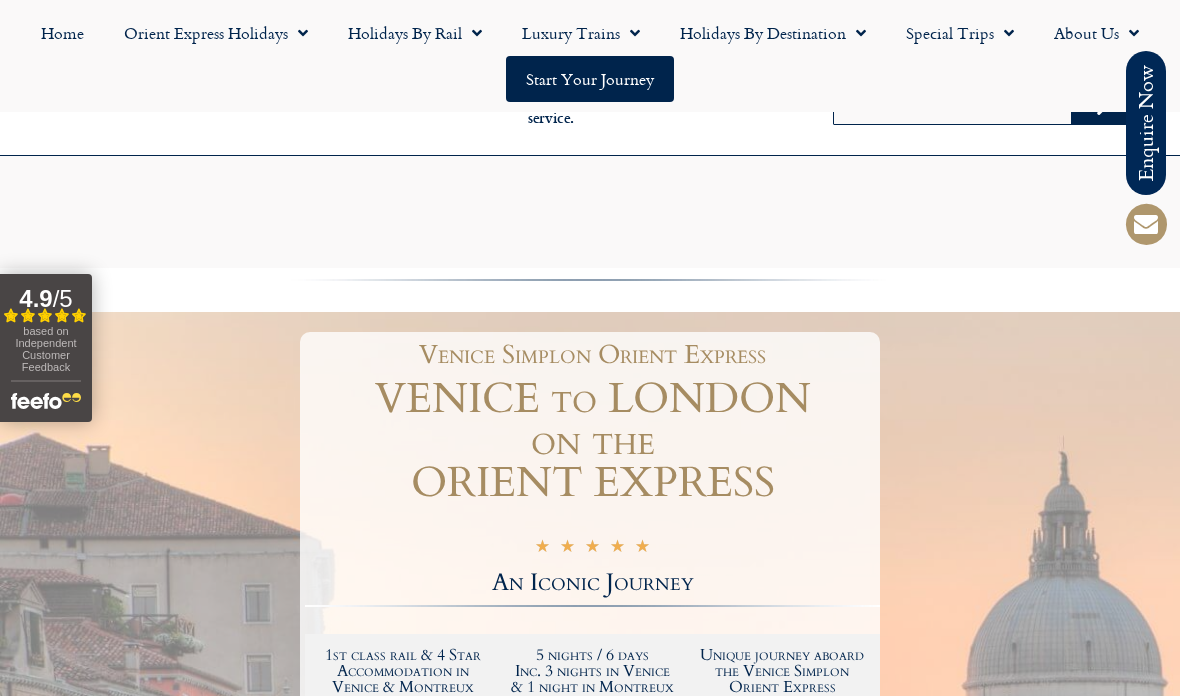 click on "Holidays by Rail" 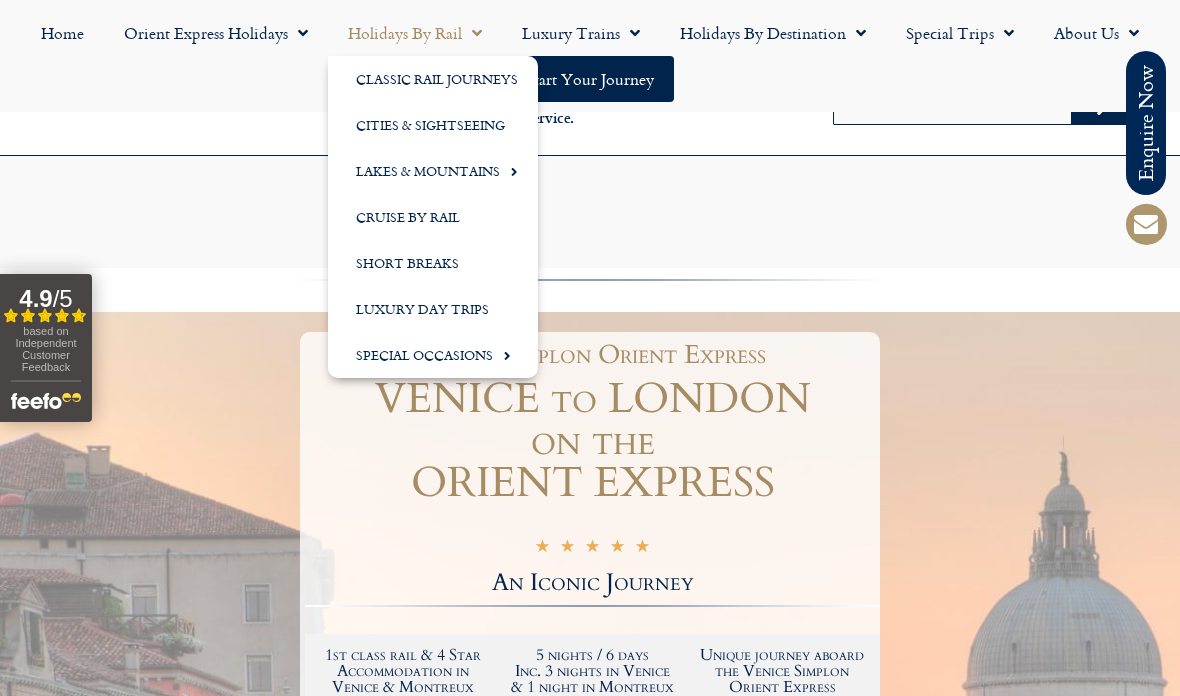 click on "Luxury Day Trips" 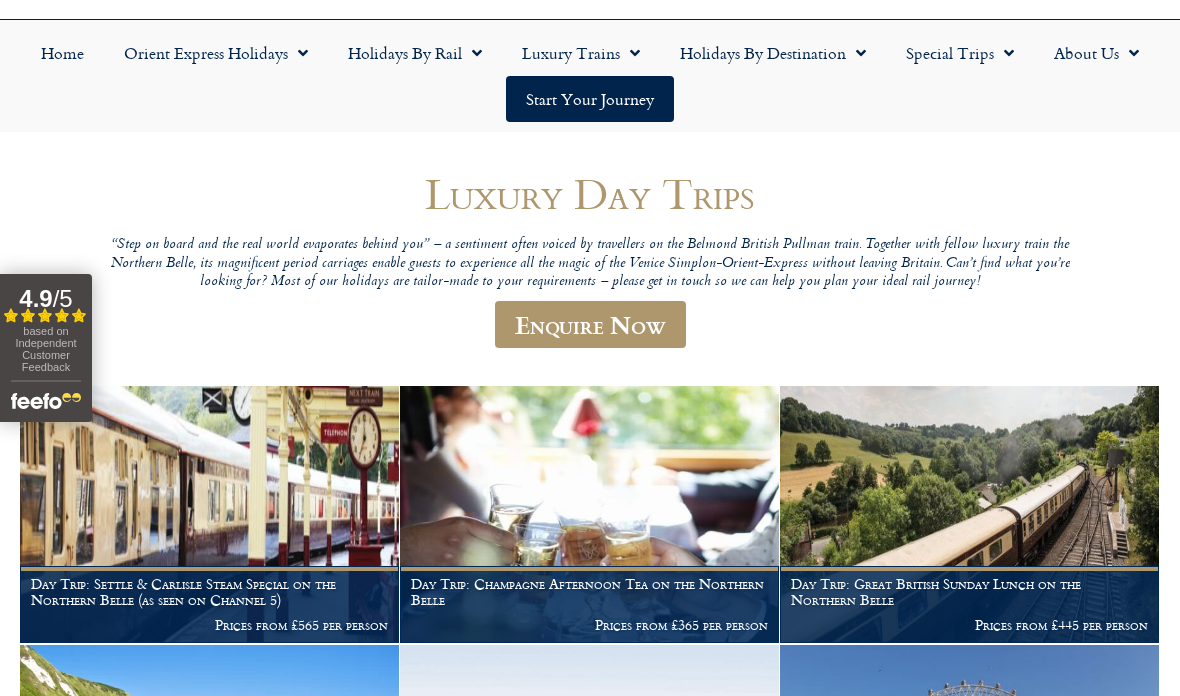 scroll, scrollTop: 0, scrollLeft: 0, axis: both 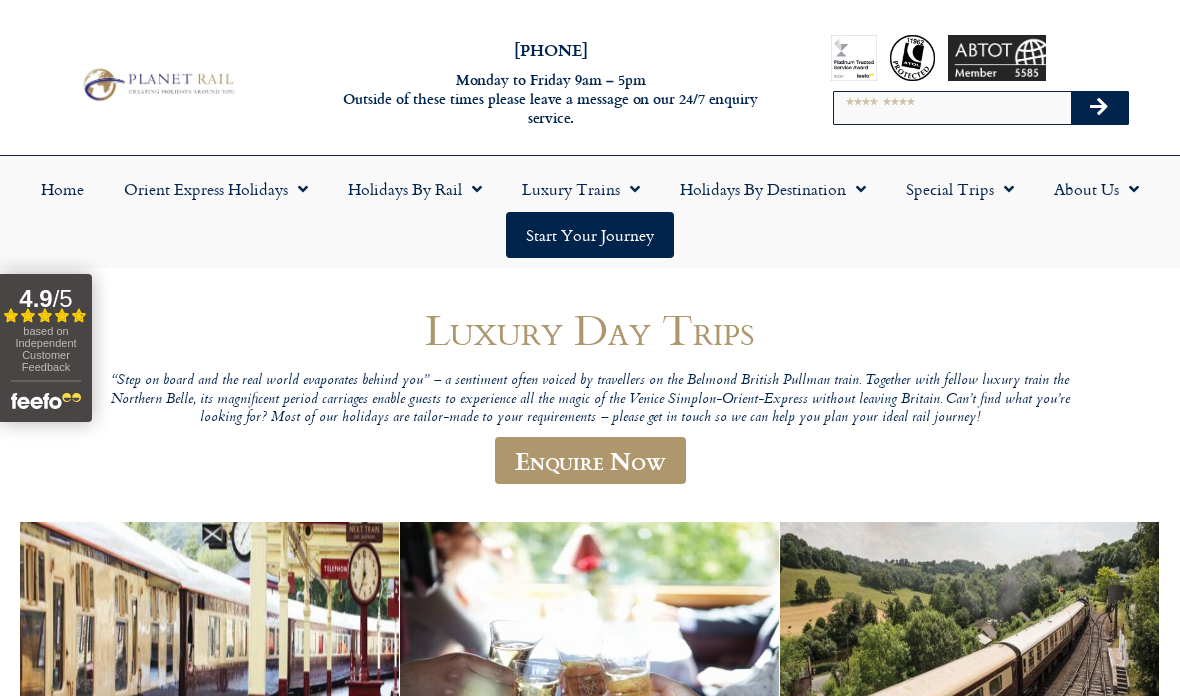 click on "Holidays by Destination" 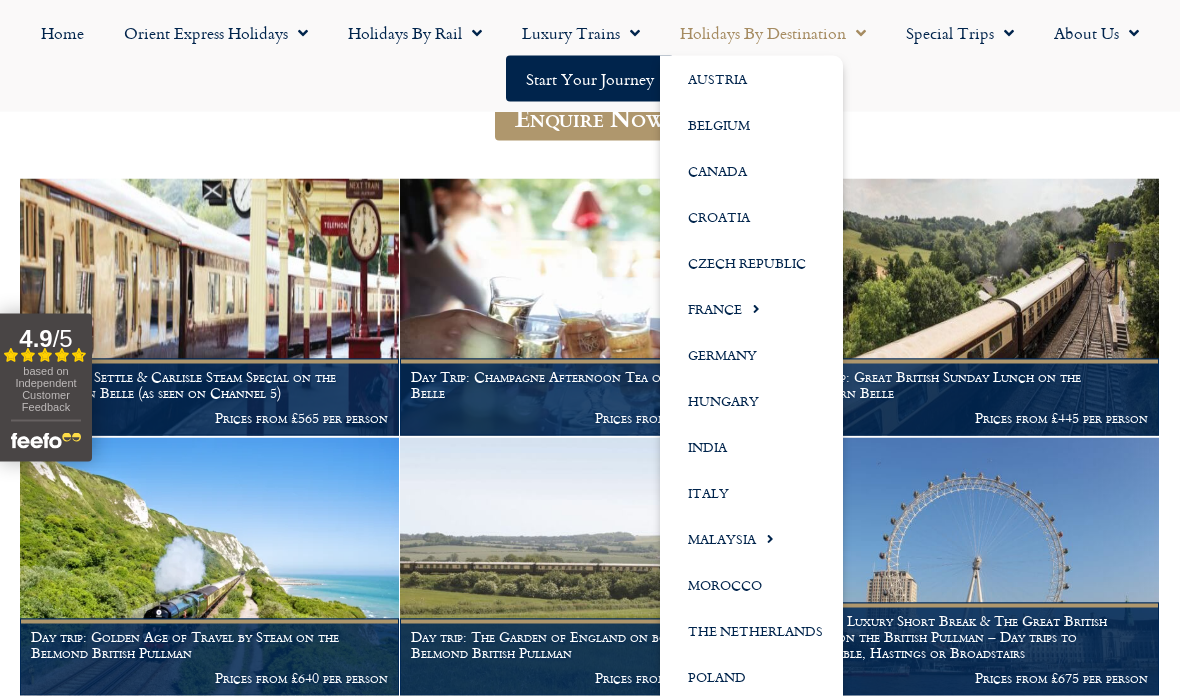 scroll, scrollTop: 346, scrollLeft: 0, axis: vertical 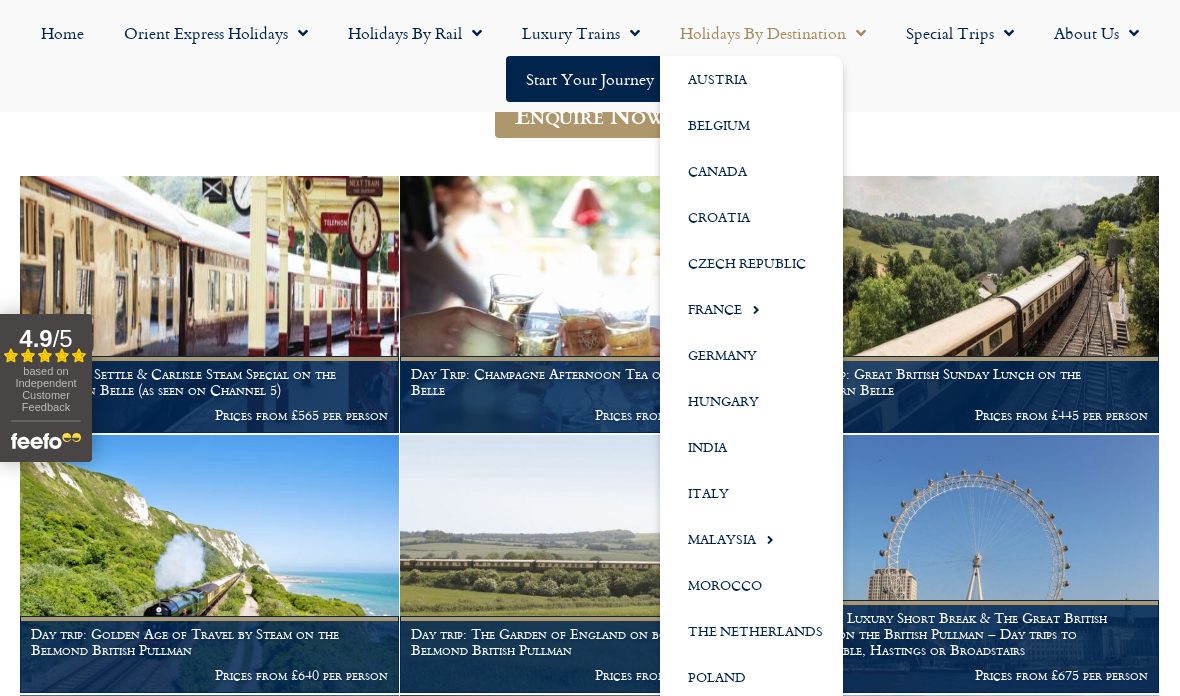 click on "Malaysia" 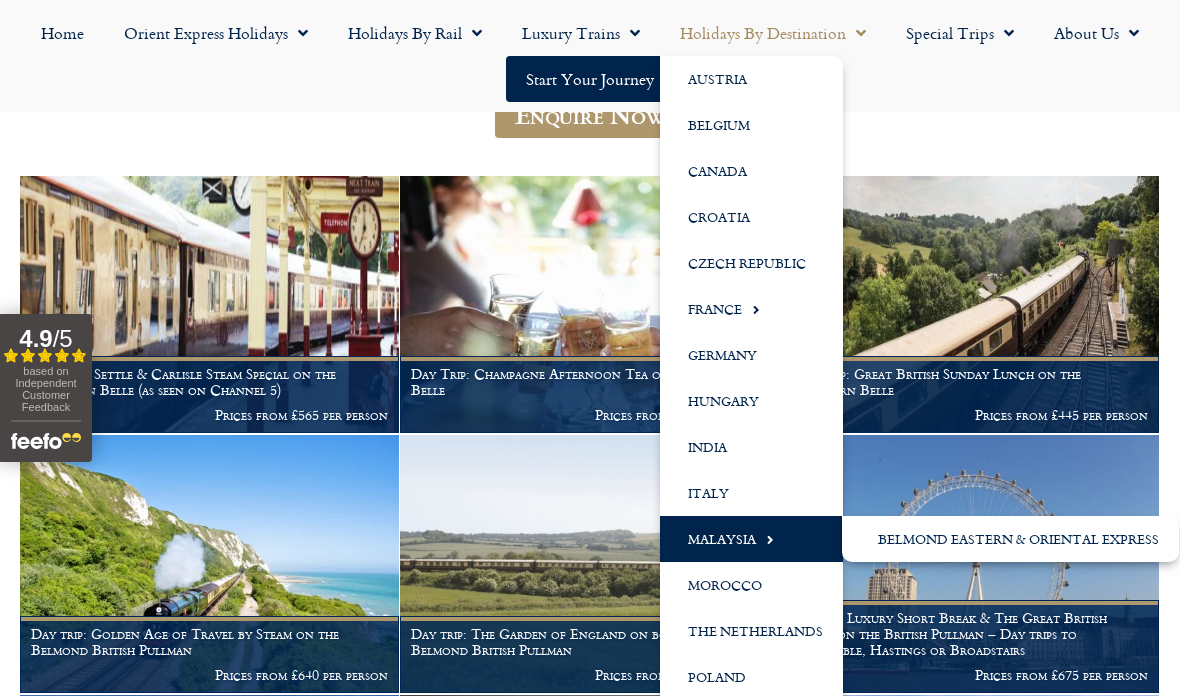 click on "Belmond Eastern & Oriental Express" 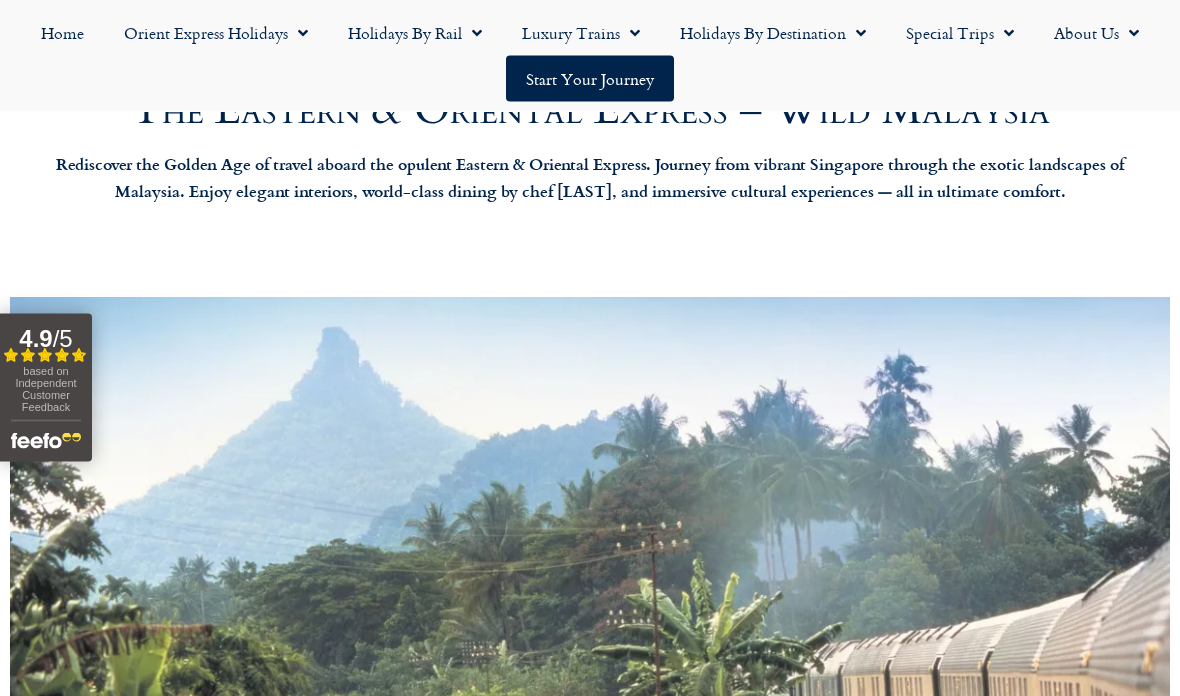 scroll, scrollTop: 913, scrollLeft: 0, axis: vertical 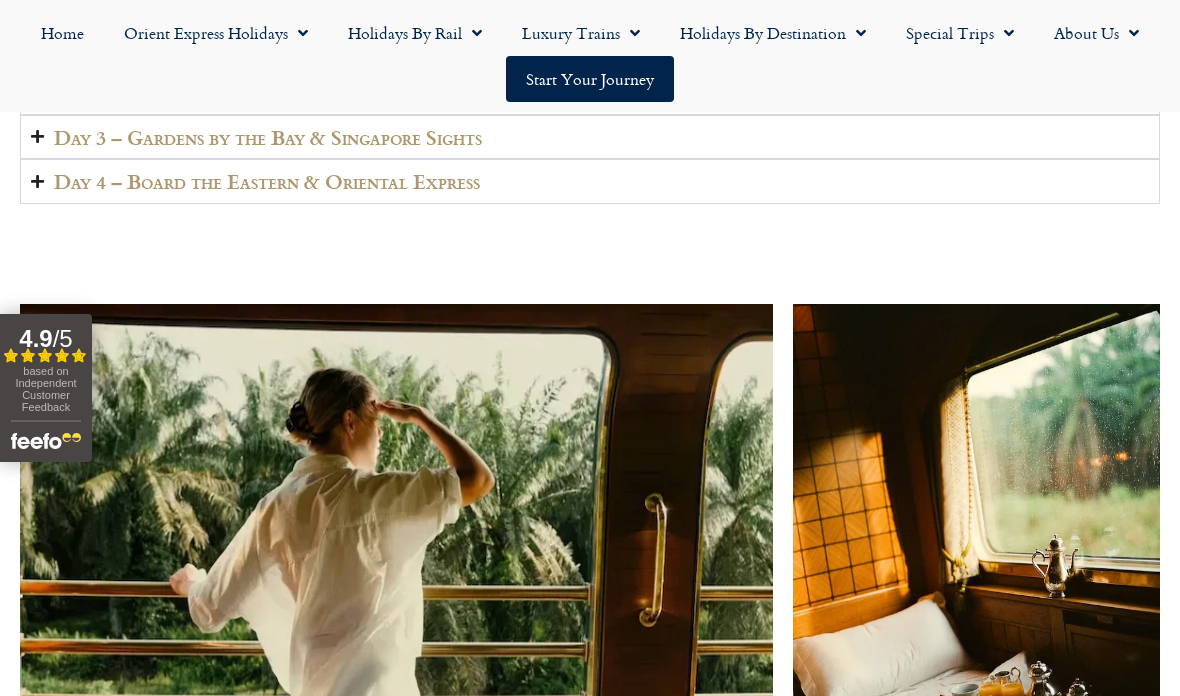 click on "Day 4 – Board the Eastern & Oriental Express" at bounding box center (267, 181) 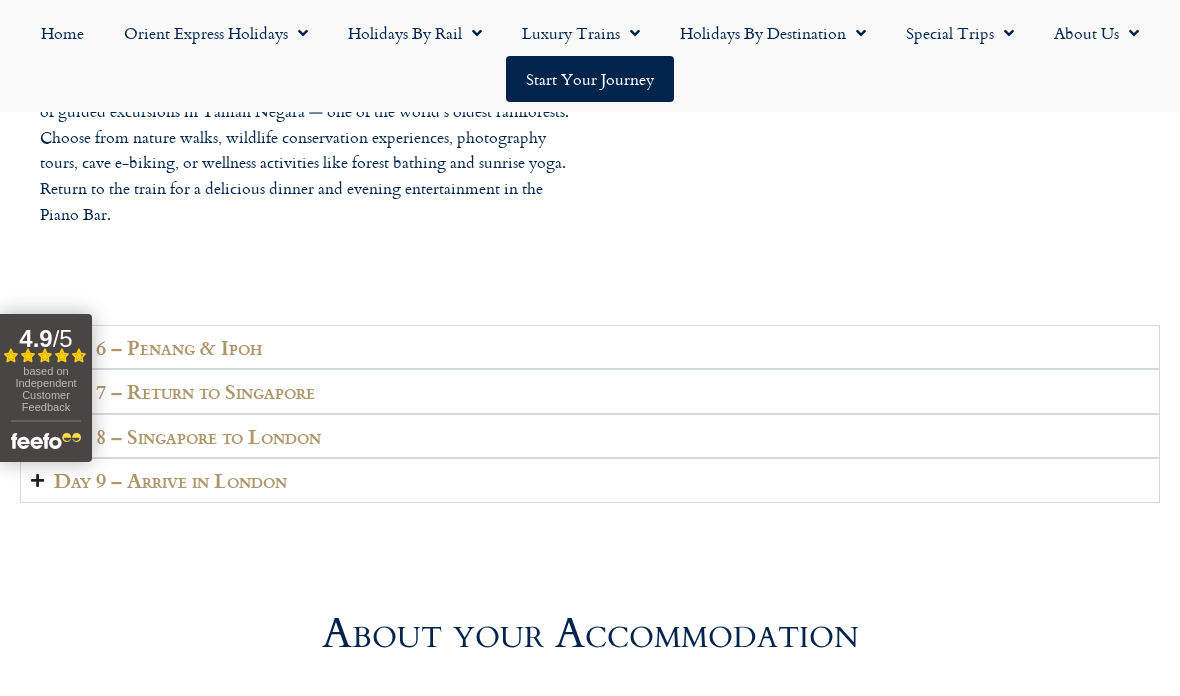 scroll, scrollTop: 4783, scrollLeft: 0, axis: vertical 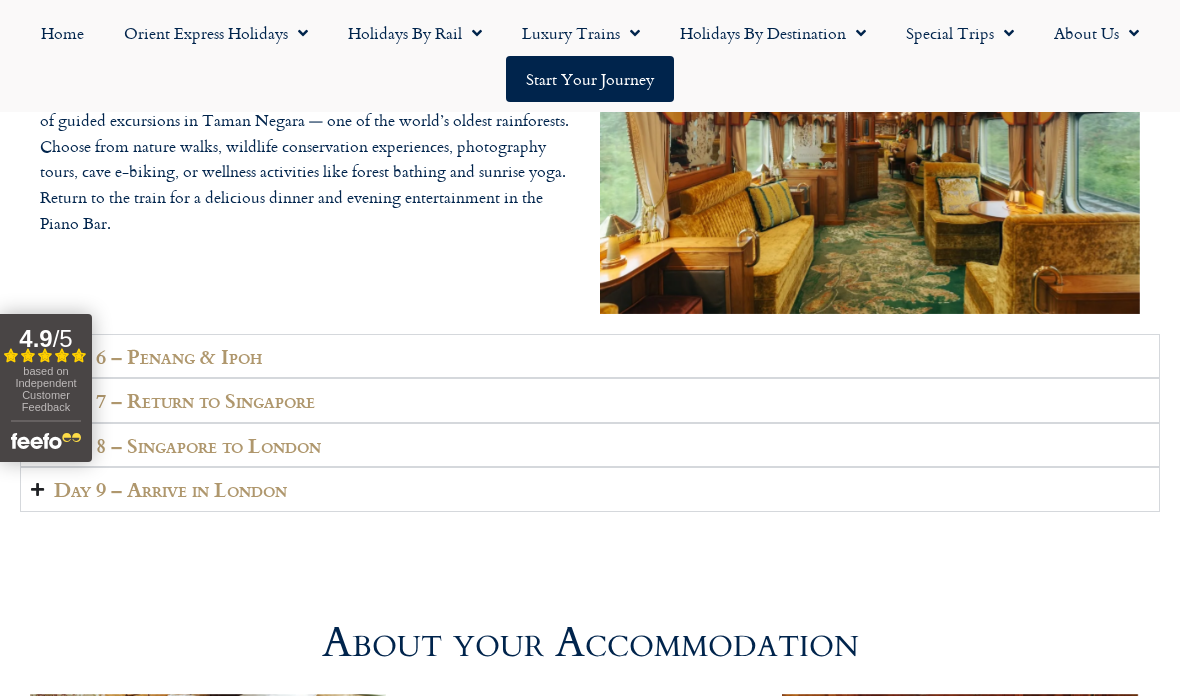 click on "Day 6 – Penang & Ipoh" at bounding box center [158, 356] 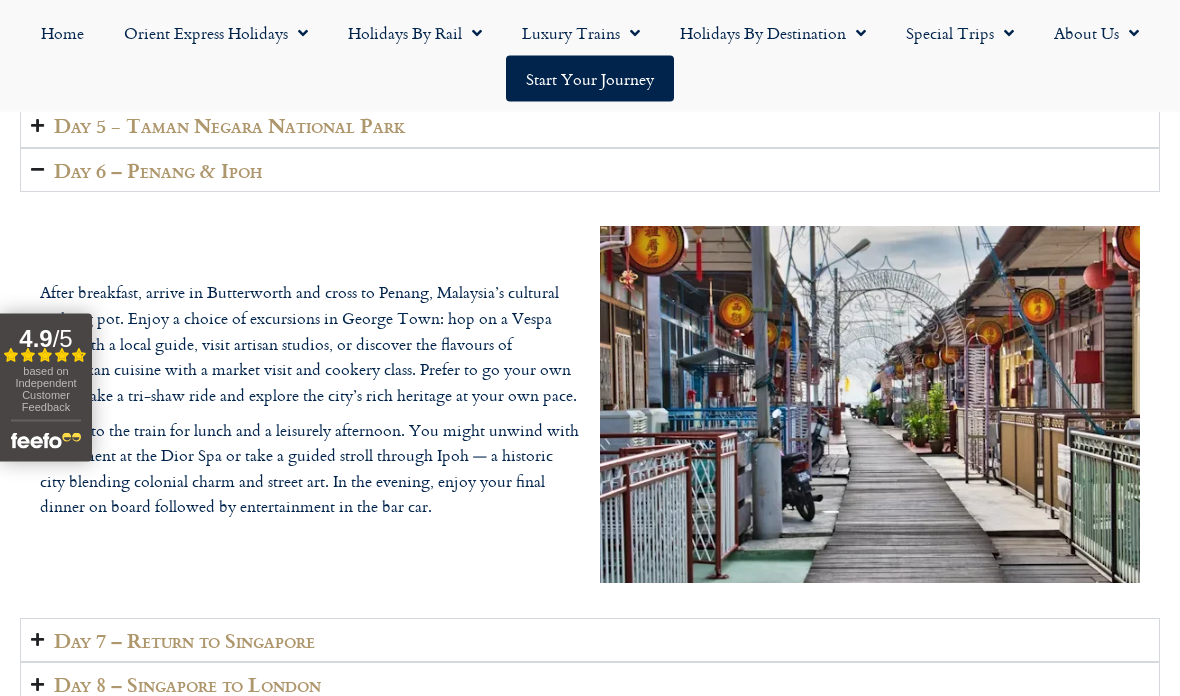 scroll, scrollTop: 4569, scrollLeft: 0, axis: vertical 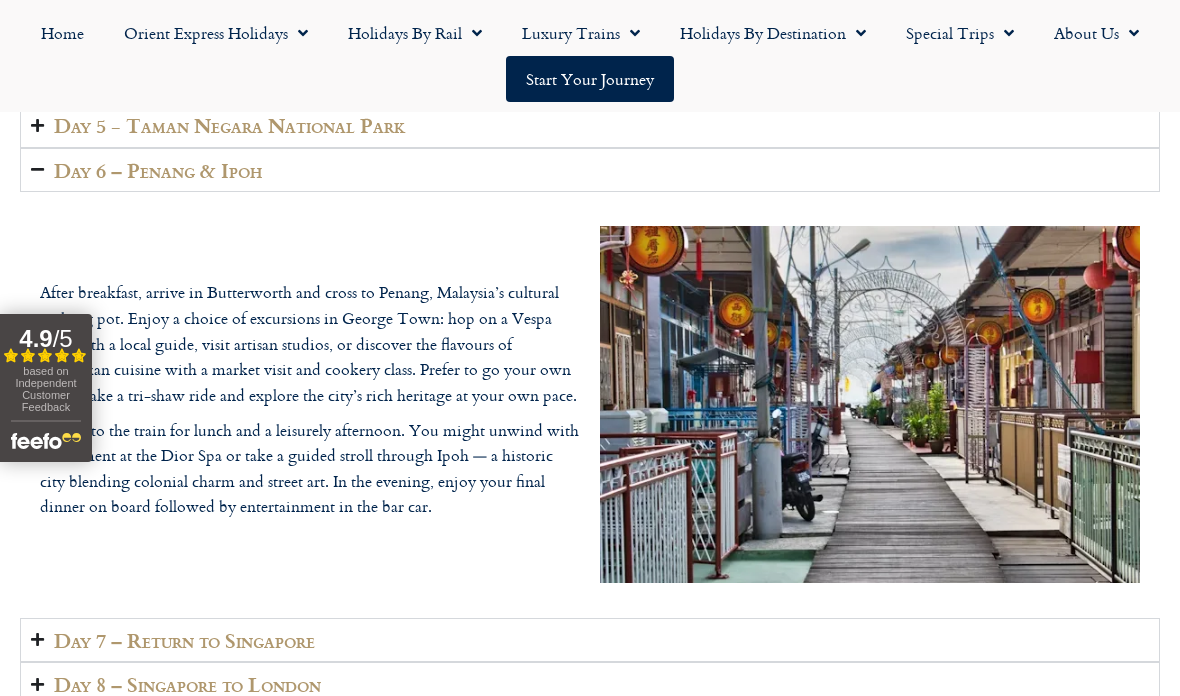 click on "Day 5 - Taman Negara National Park" at bounding box center [229, 125] 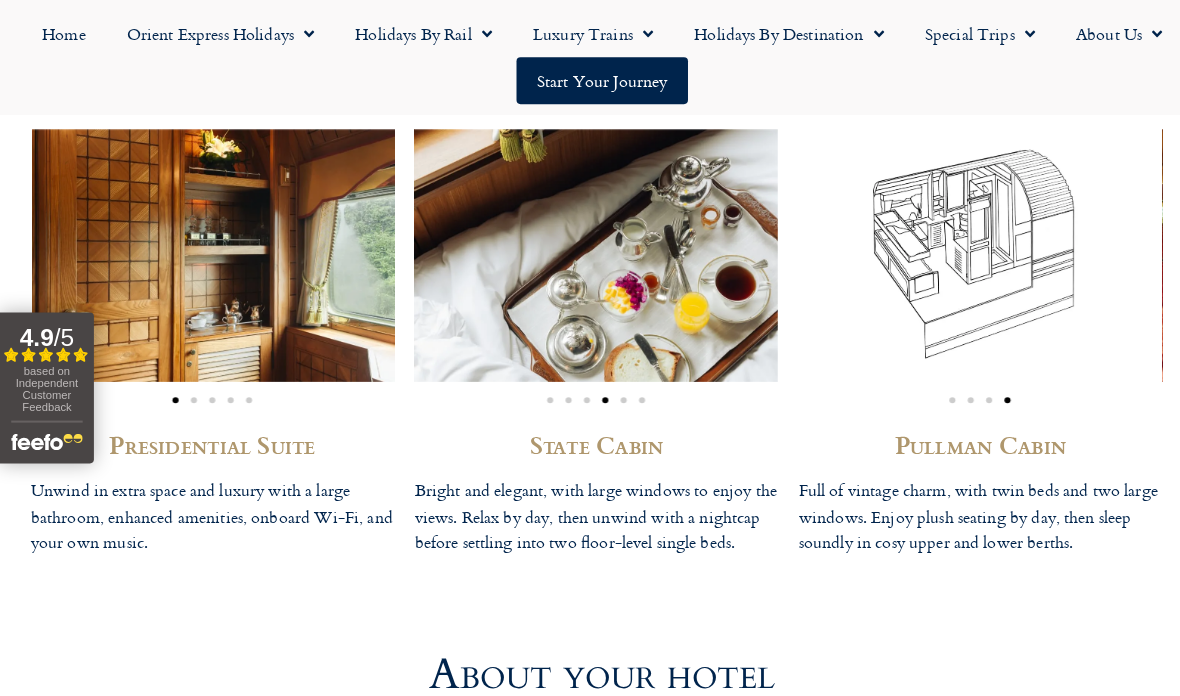 scroll, scrollTop: 5350, scrollLeft: 0, axis: vertical 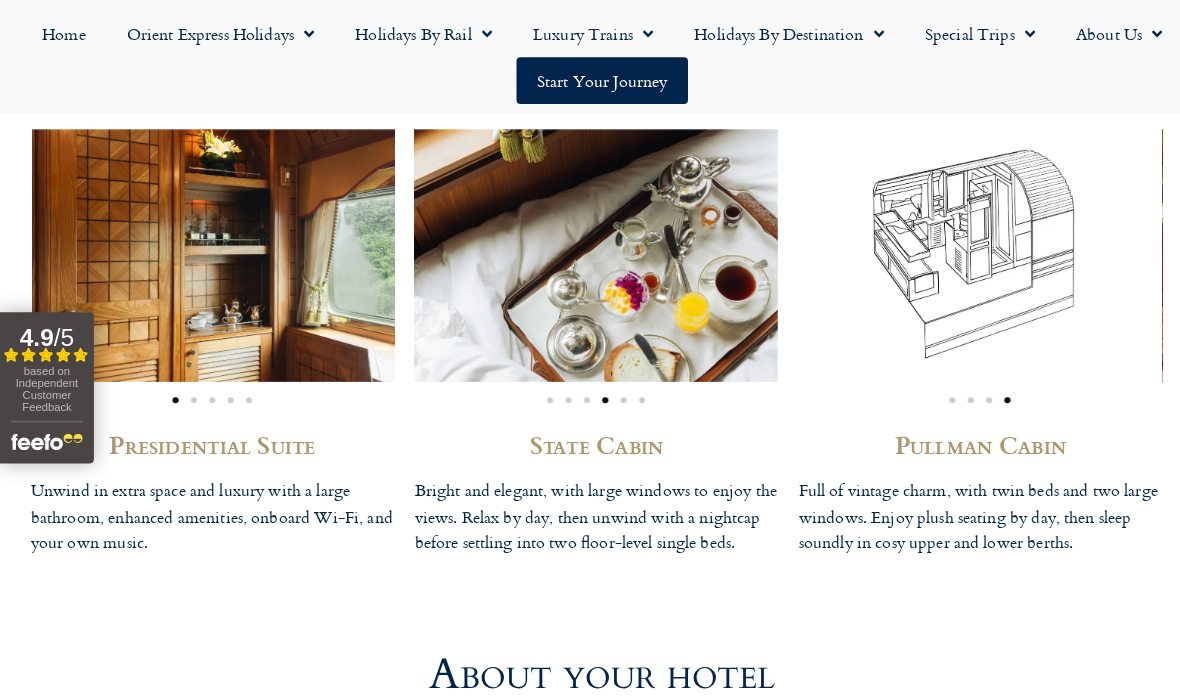 click on "Pullman Cabin
Full of vintage charm, with twin beds and two large windows. Enjoy plush seating by day, then sleep soundly in cosy upper and lower berths." at bounding box center [960, 340] 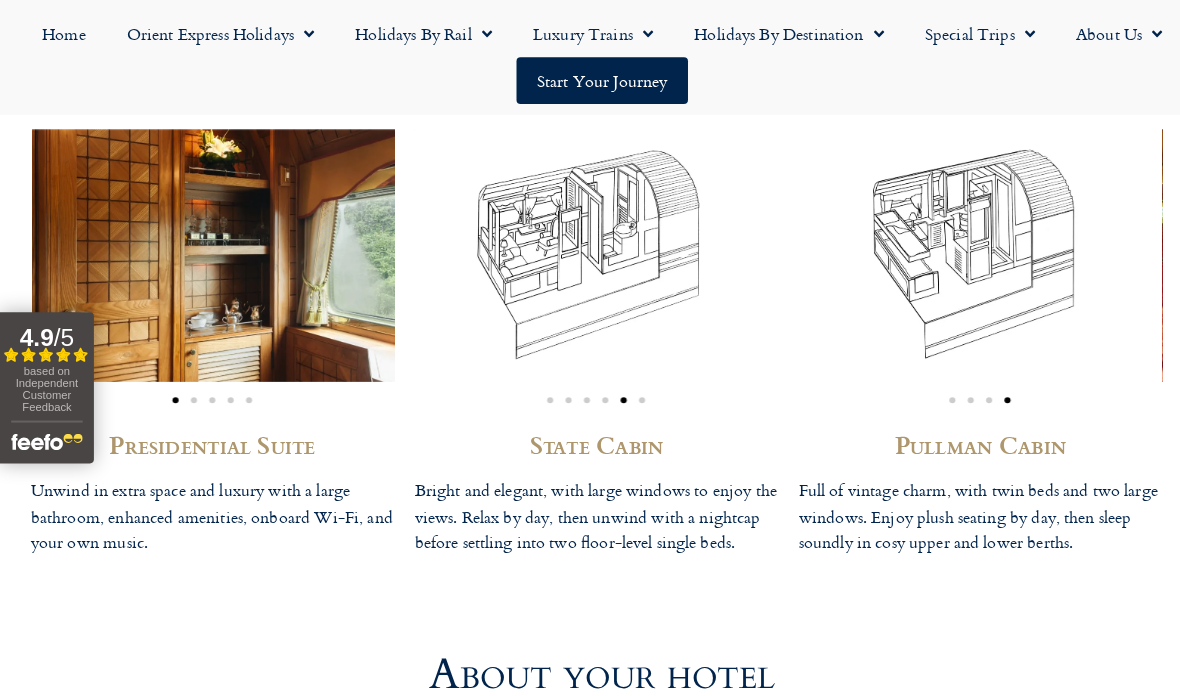 click on "Pullman Cabin" at bounding box center (960, 436) 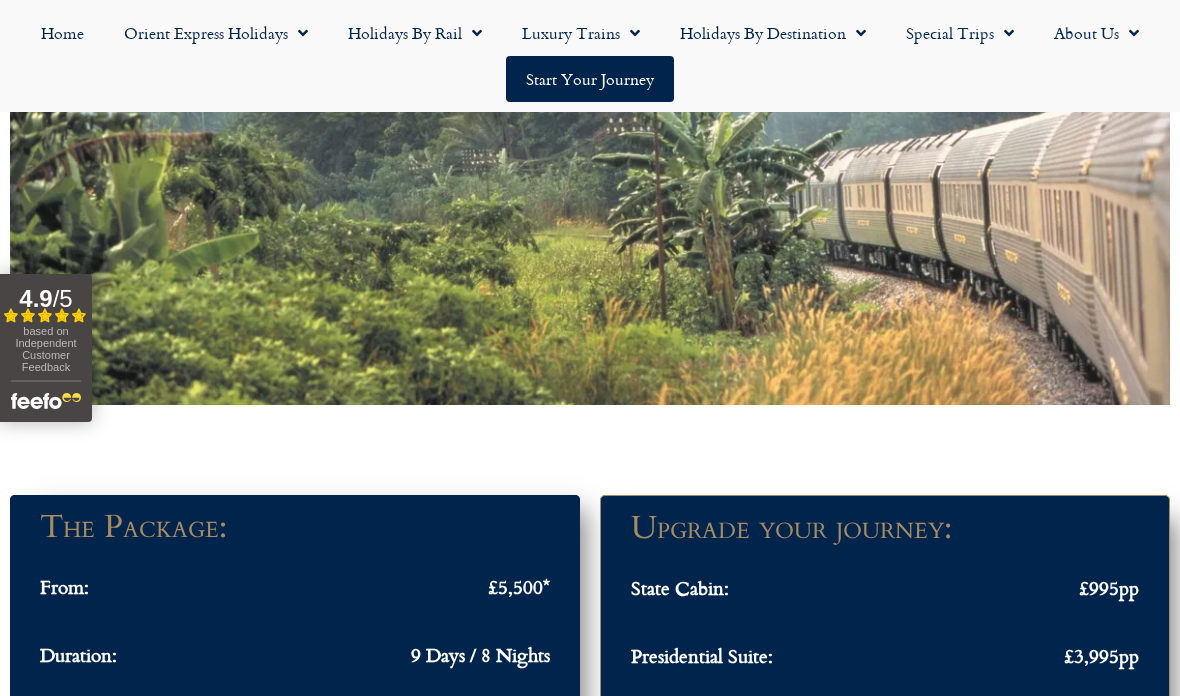 scroll, scrollTop: 1403, scrollLeft: 0, axis: vertical 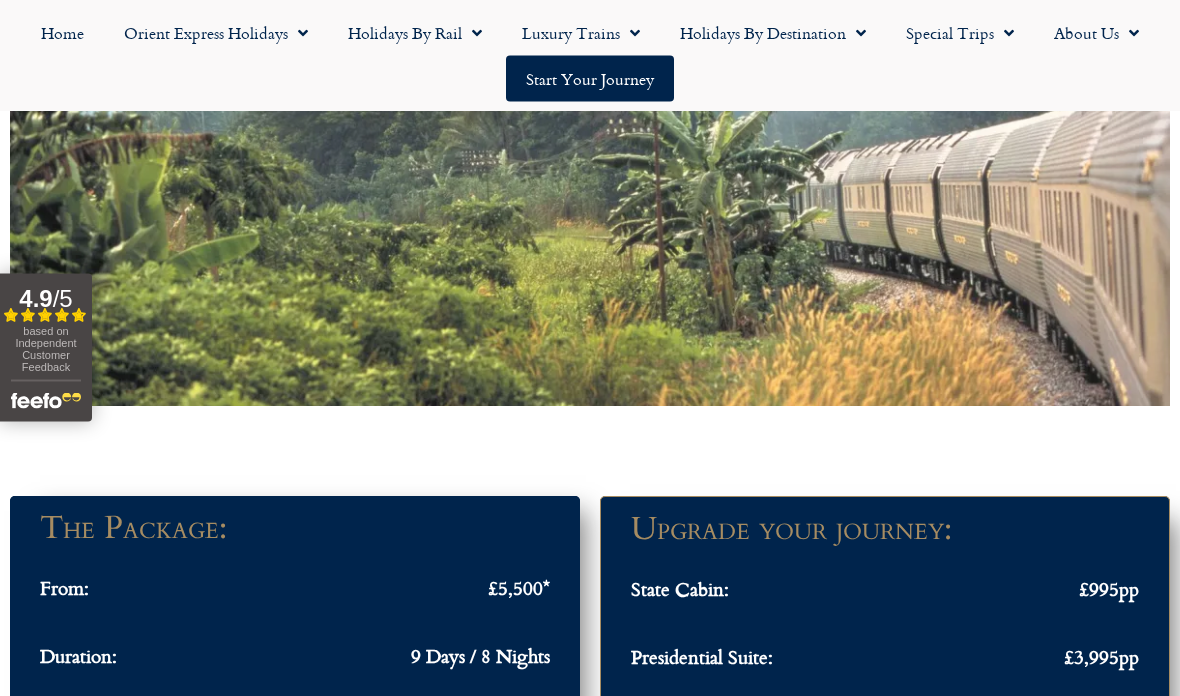 click 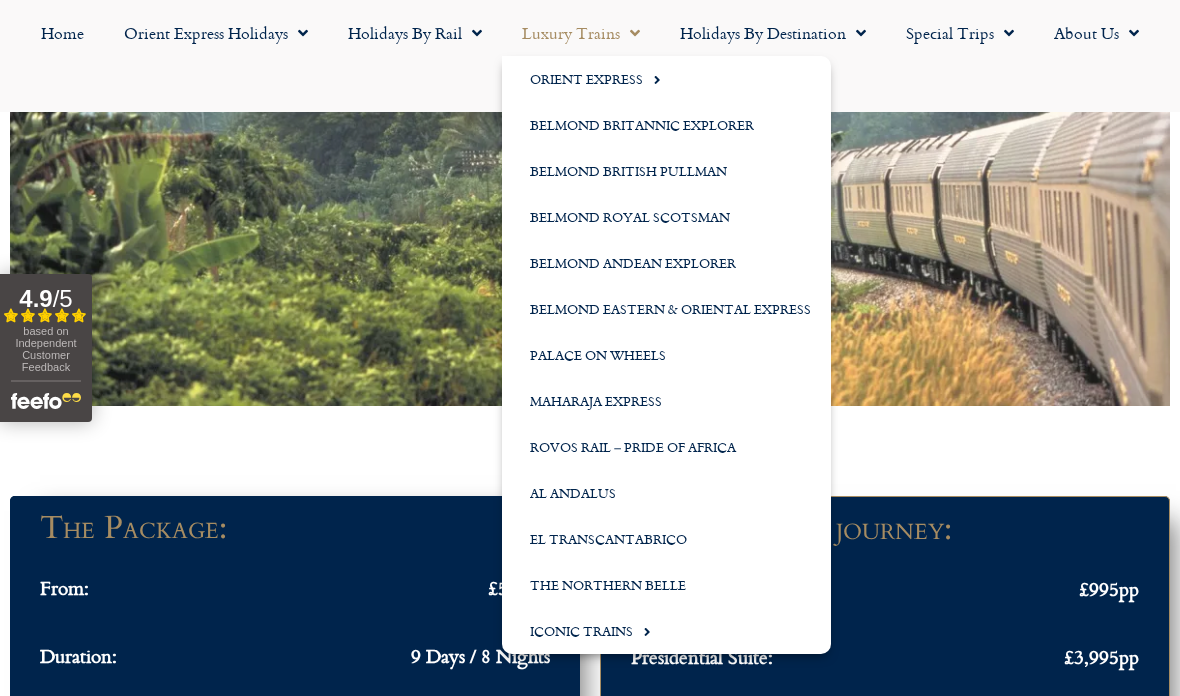 click at bounding box center [590, 451] 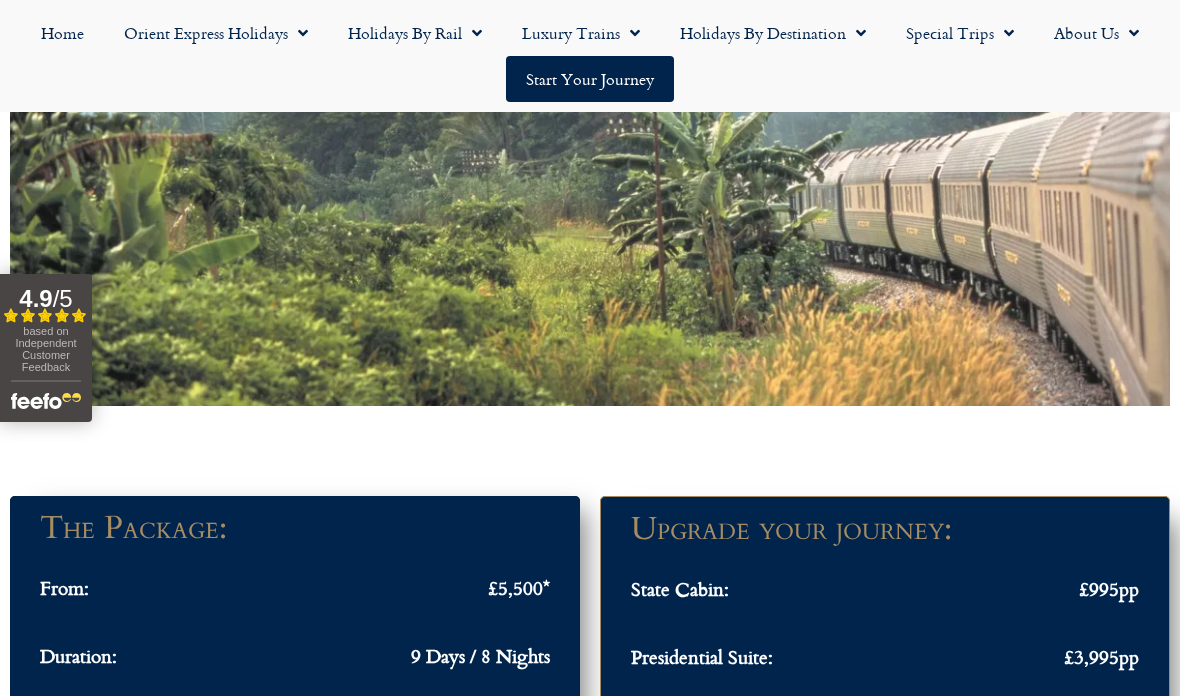 click at bounding box center (590, 451) 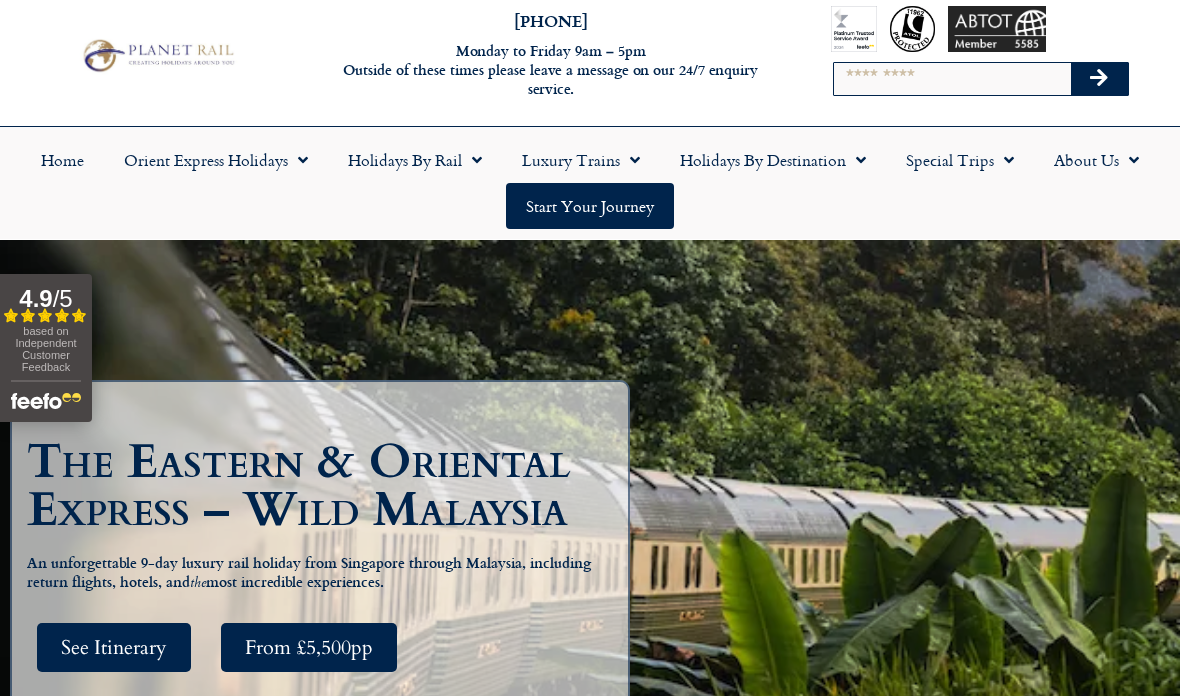 scroll, scrollTop: 0, scrollLeft: 0, axis: both 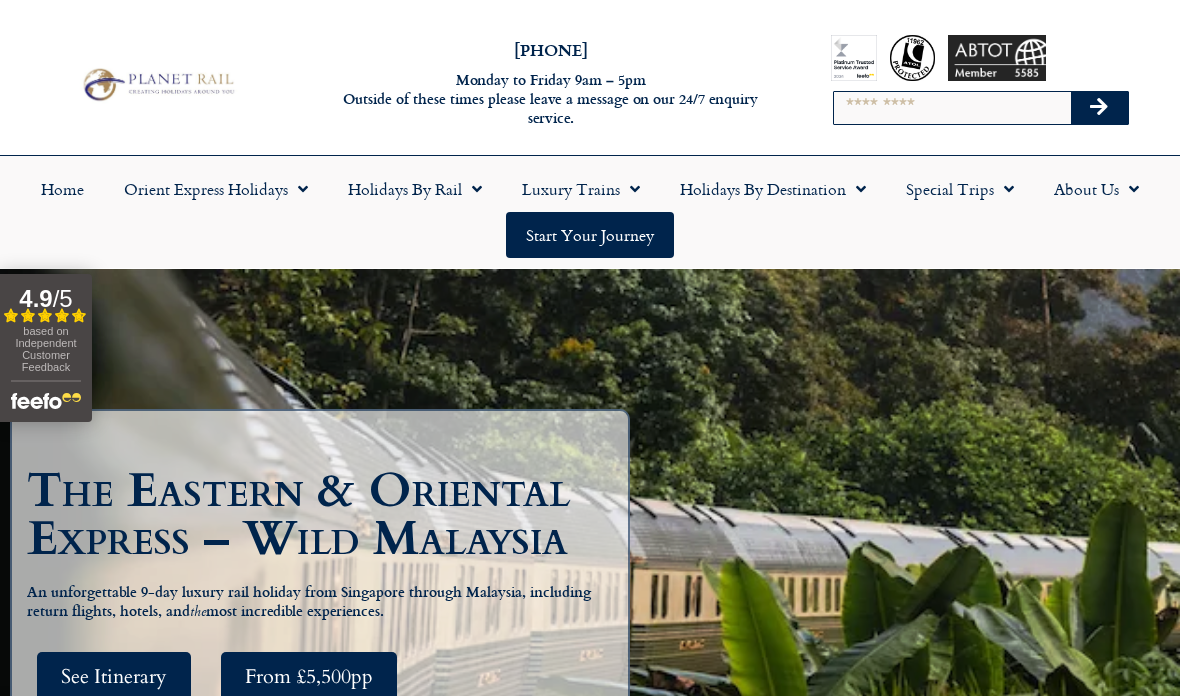 click 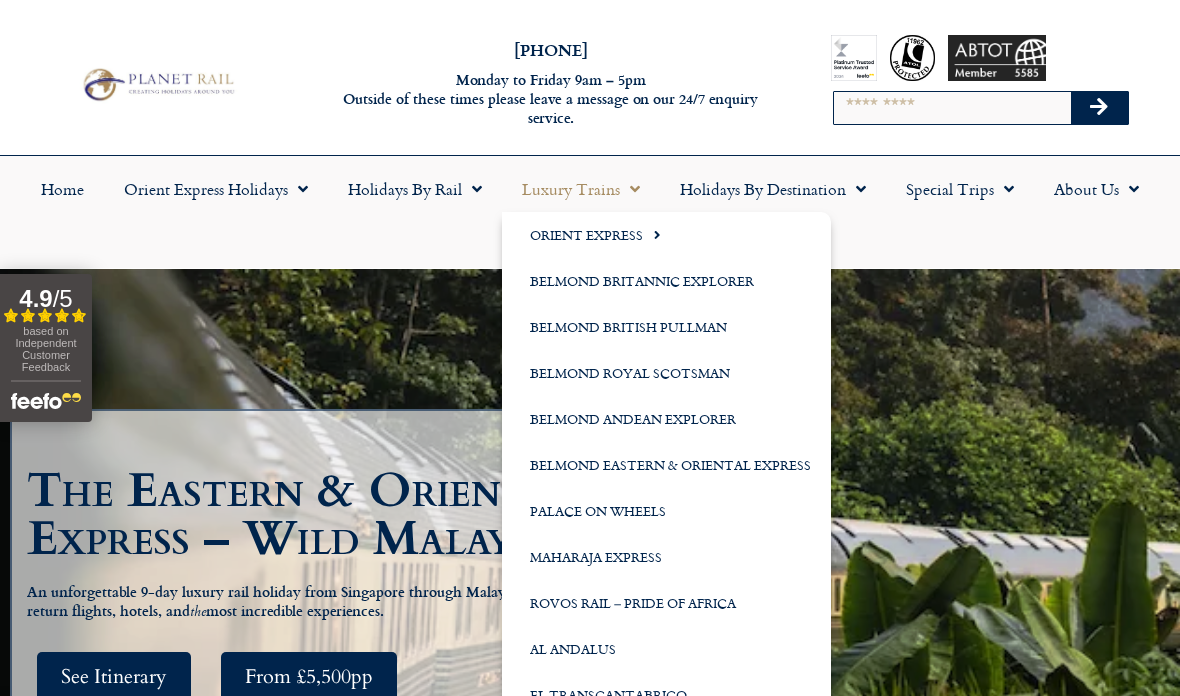 click on "Orient Express" 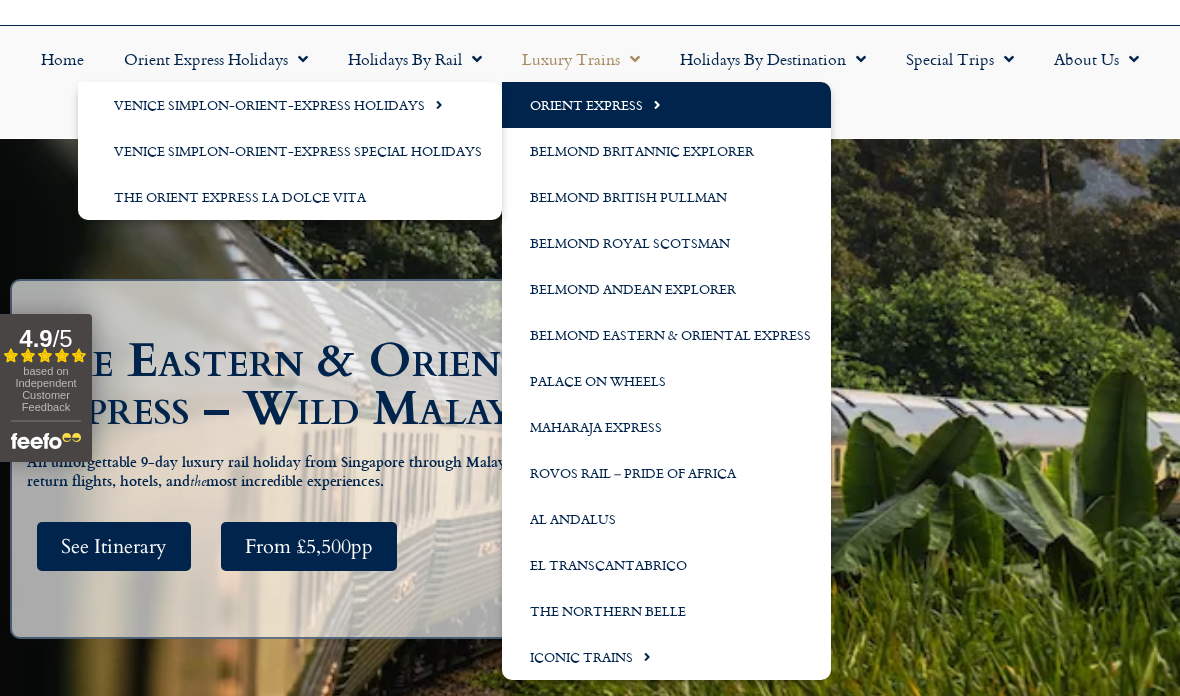 scroll, scrollTop: 135, scrollLeft: 0, axis: vertical 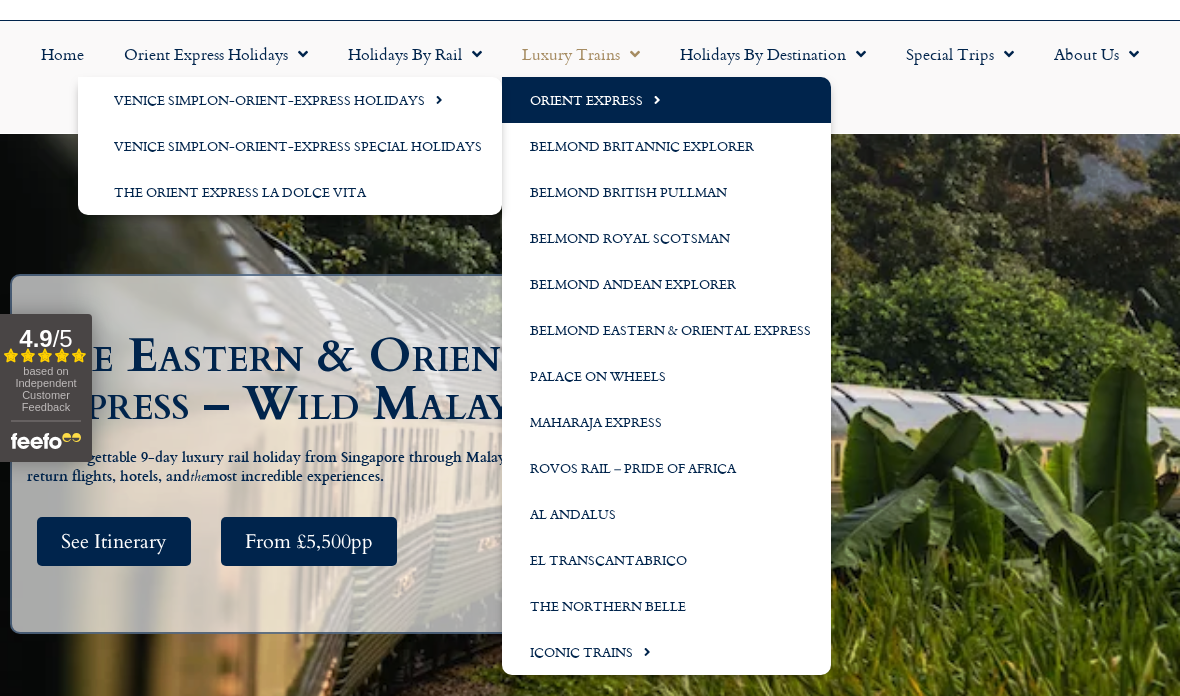 click 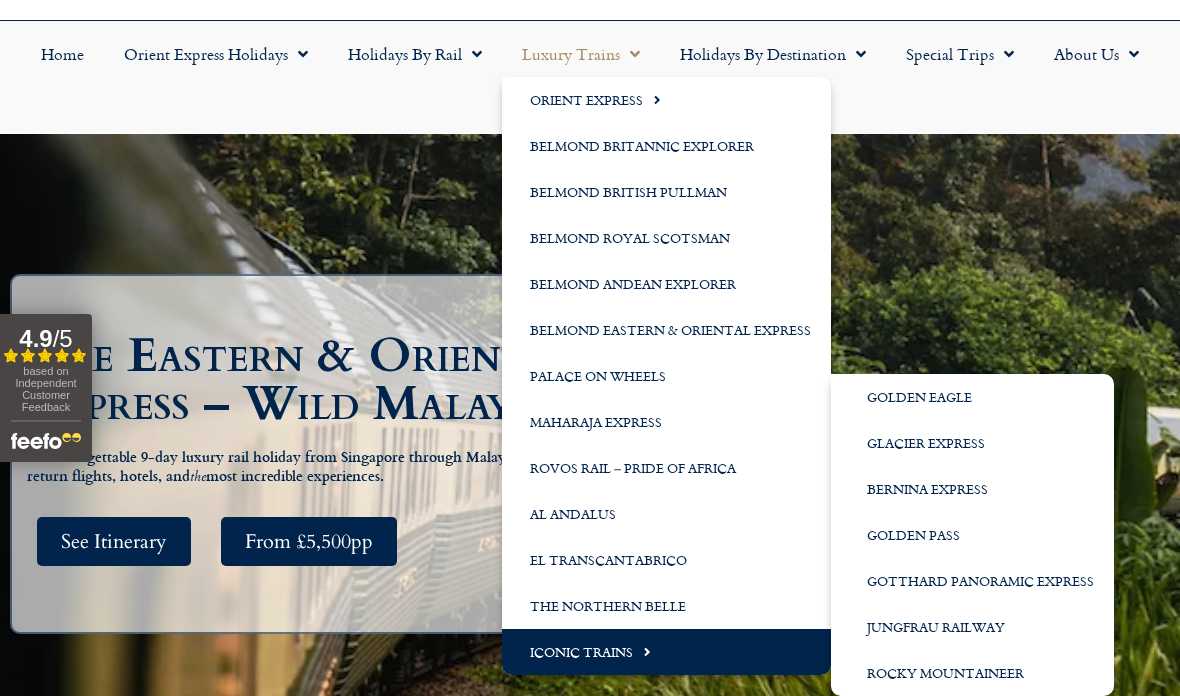 click on "The Eastern & Oriental Express – Wild Malaysia
An unforgettable 9-day luxury rail holiday from Singapore through Malaysia, including return flights, hotels, and  the  most incredible experiences.
See Itinerary
From £5,500pp" at bounding box center (590, 464) 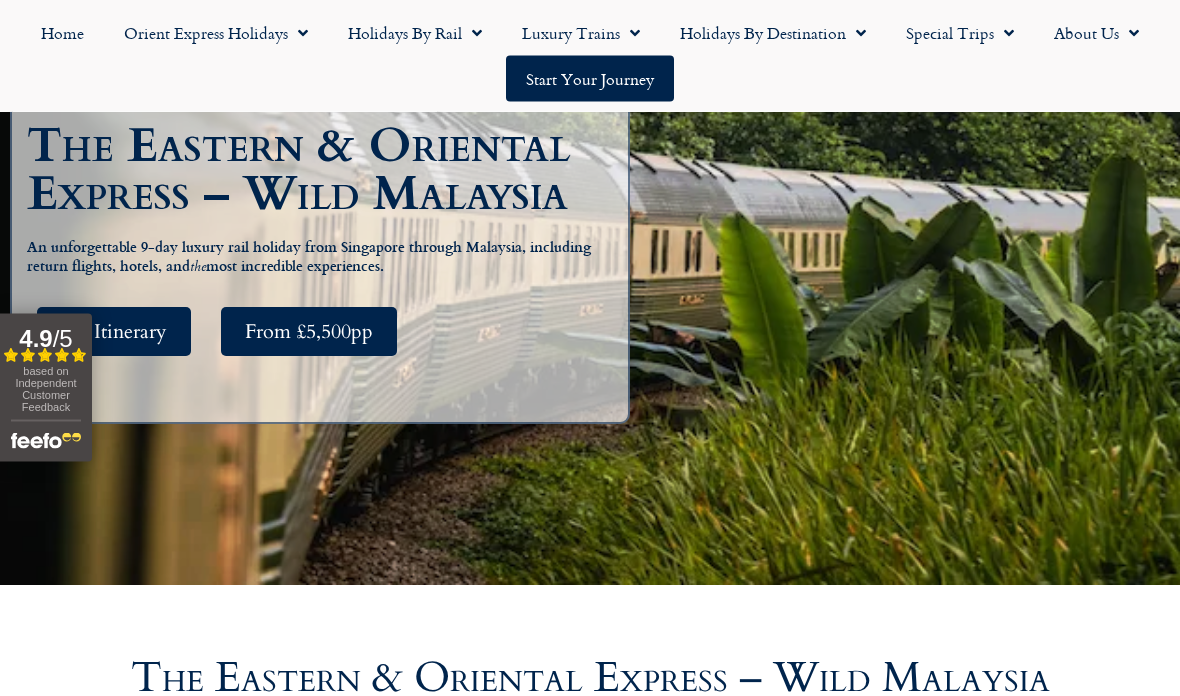 scroll, scrollTop: 345, scrollLeft: 0, axis: vertical 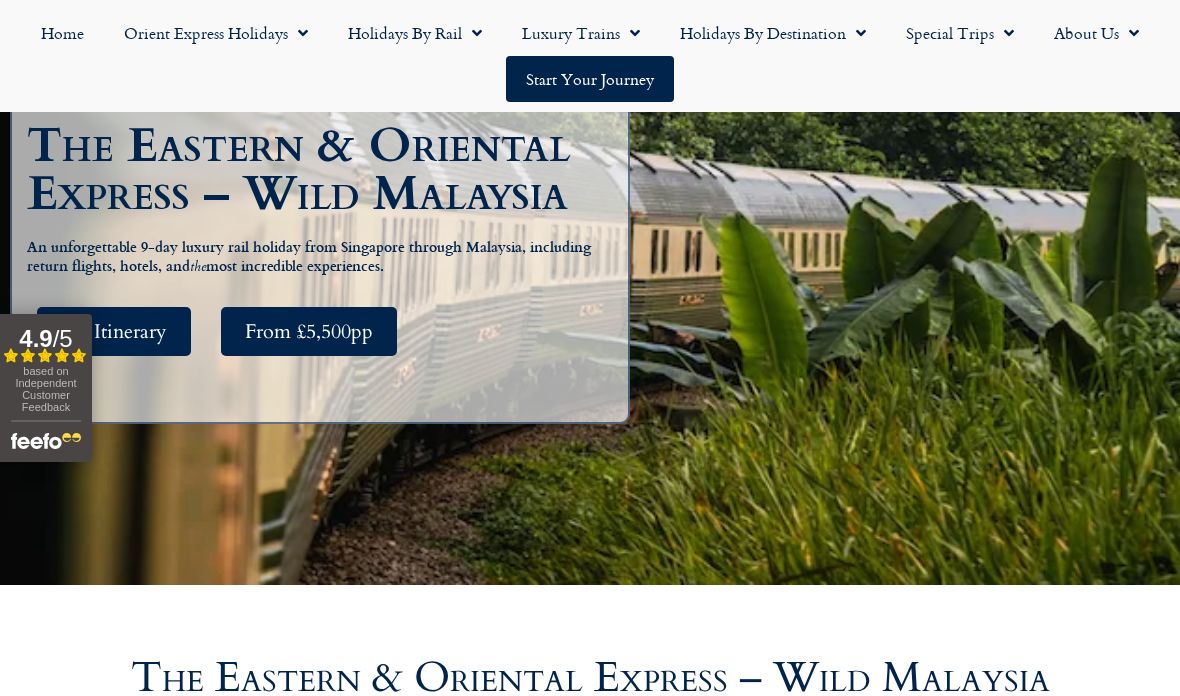 click on "Orient Express Holidays" 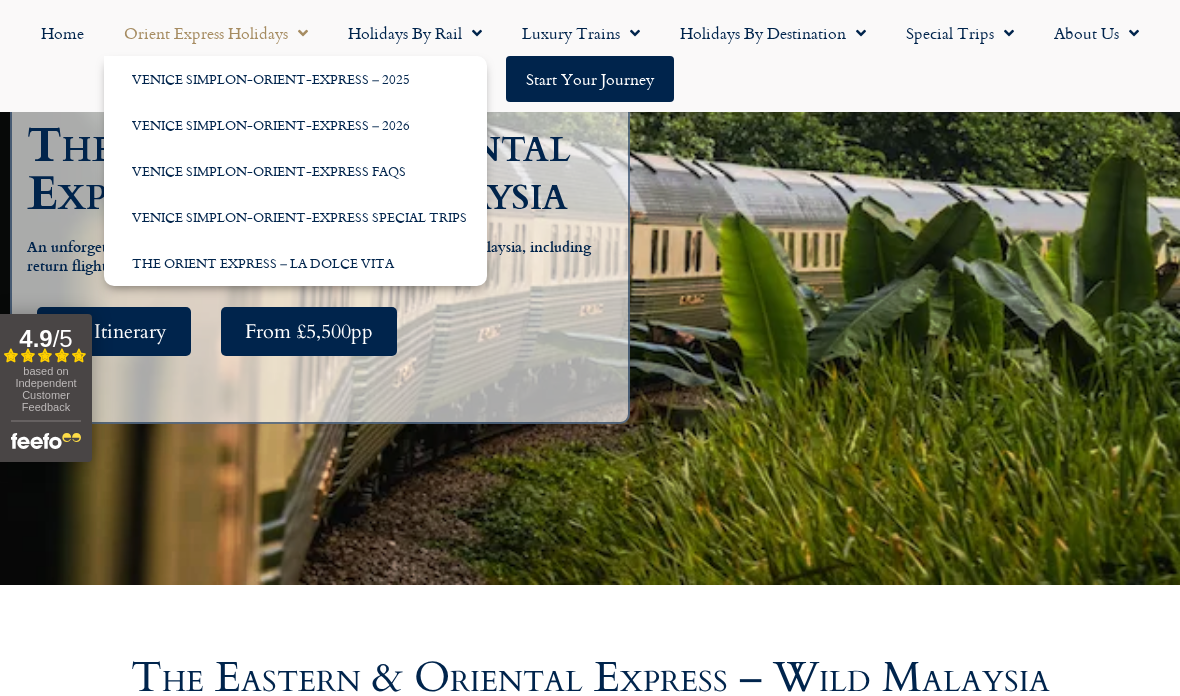 click on "Home
Orient Express Holidays
Venice Simplon-Orient-Express – 2025
Venice Simplon-Orient-Express – 2026
Venice Simplon-Orient-Express FAQs
Venice Simplon-Orient-Express Special Trips
The Orient Express – La Dolce Vita
Holidays by Rail
Classic Rail Journeys
Cities & Sightseeing
Lakes & Mountains
The GoldenPass
Cruise by Rail
Short Breaks
Luxury Day Trips
Special Occasions
Honeymoon
Christmas & New Year
Christmas Markets by Rail
Opera Breaks
Luxury Trains
Orient Express
Venice Simplon-Orient-Express Holidays
Venice Simplon-Orient-Express – 2025
Orient Express Information
Orient Express  FAQs
Orient Express History
Orient Express Compartments
Venice Simplon-Orient-Express Special Holidays
The Orient Express La Dolce Vita
Belmond Britannic Explorer
Belmond British Pullman
Belmond Royal Scotsman
Belmond Andean Explorer" 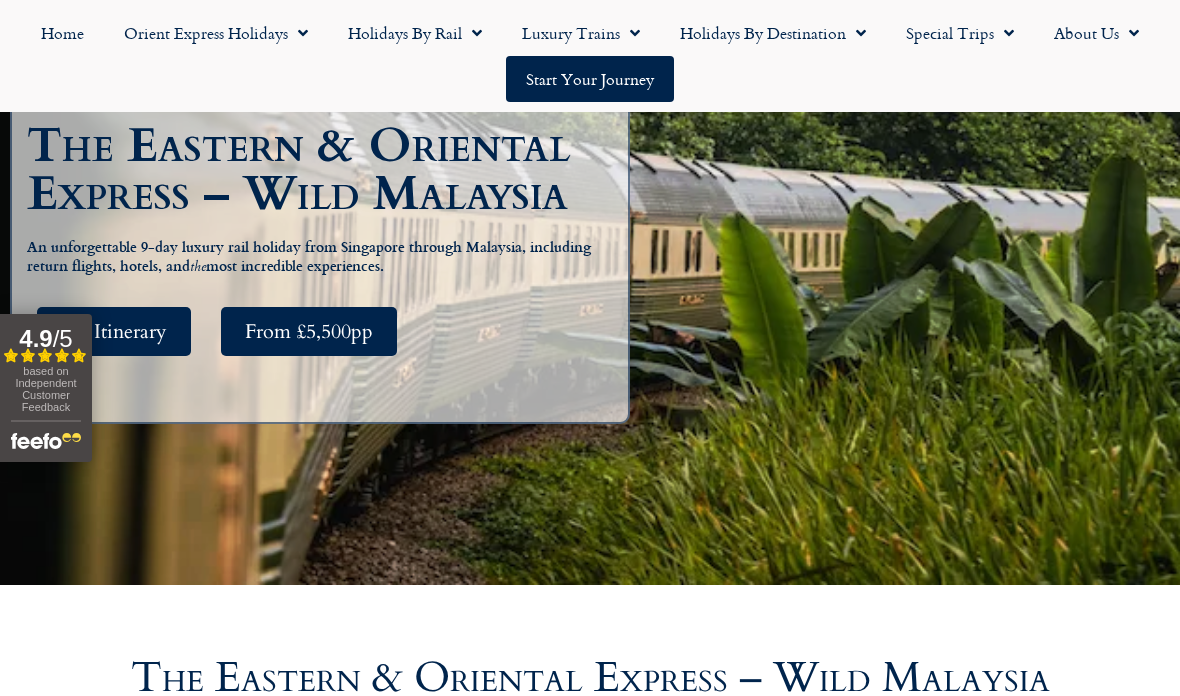 click on "Luxury Trains" 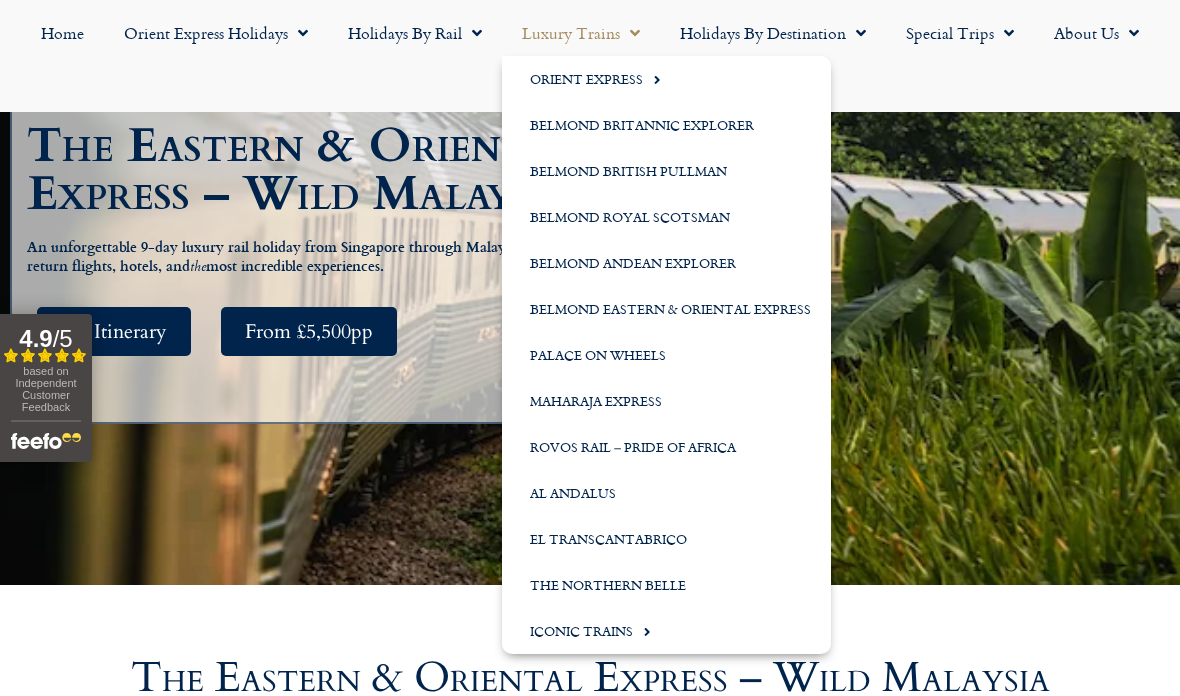 click on "Belmond Eastern & Oriental Express" 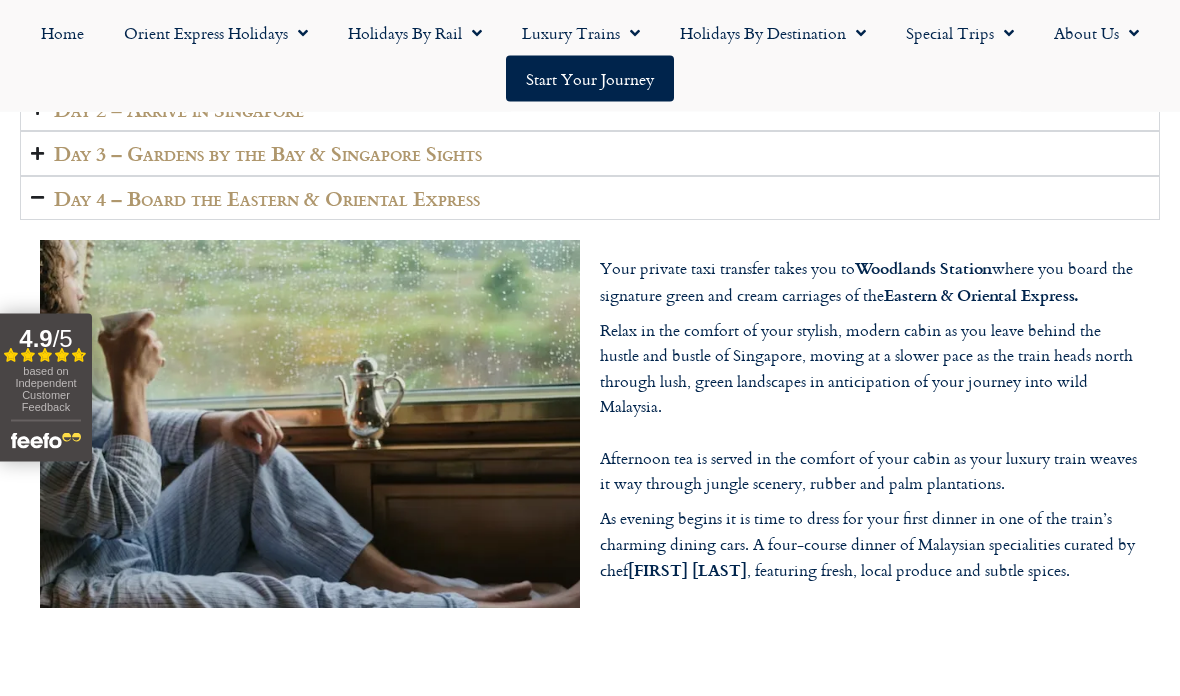 scroll, scrollTop: 2896, scrollLeft: 0, axis: vertical 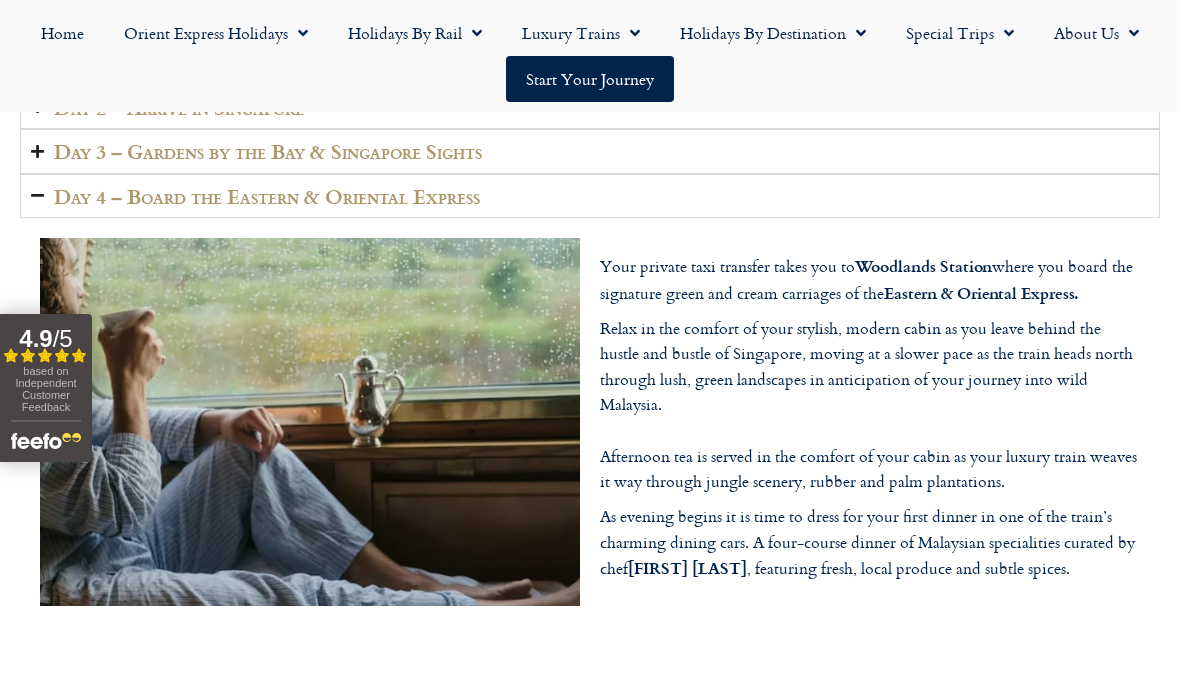 click on "Day 1 – London to Singapore" at bounding box center [187, 62] 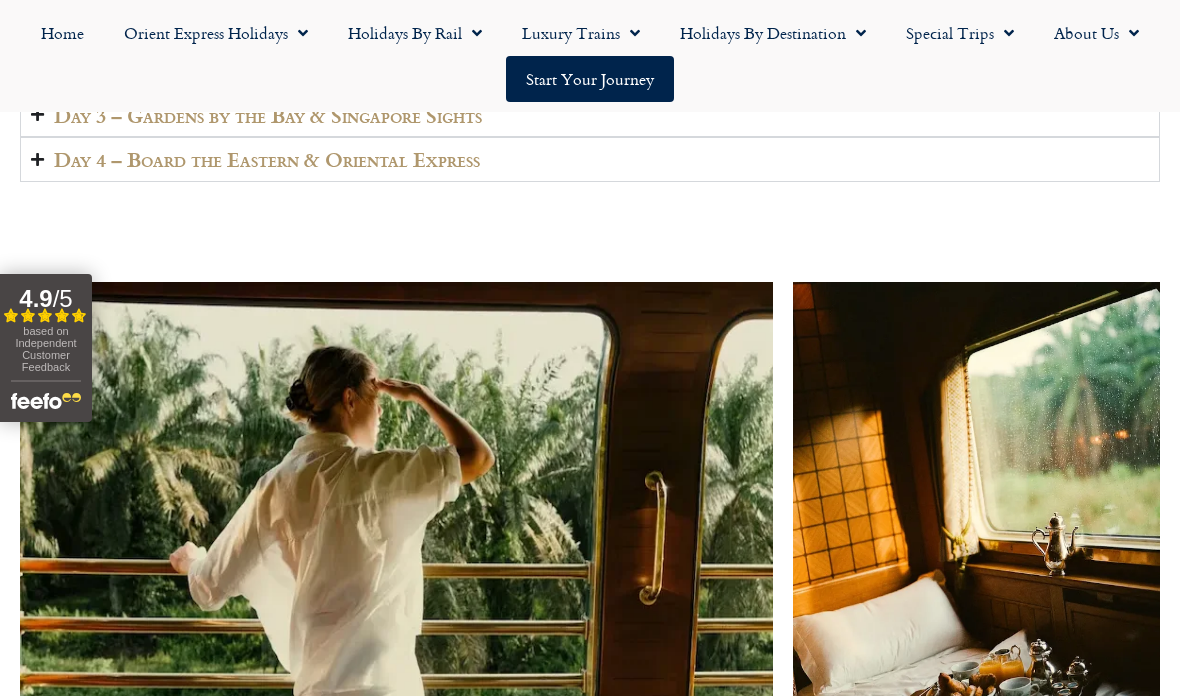 scroll, scrollTop: 3287, scrollLeft: 0, axis: vertical 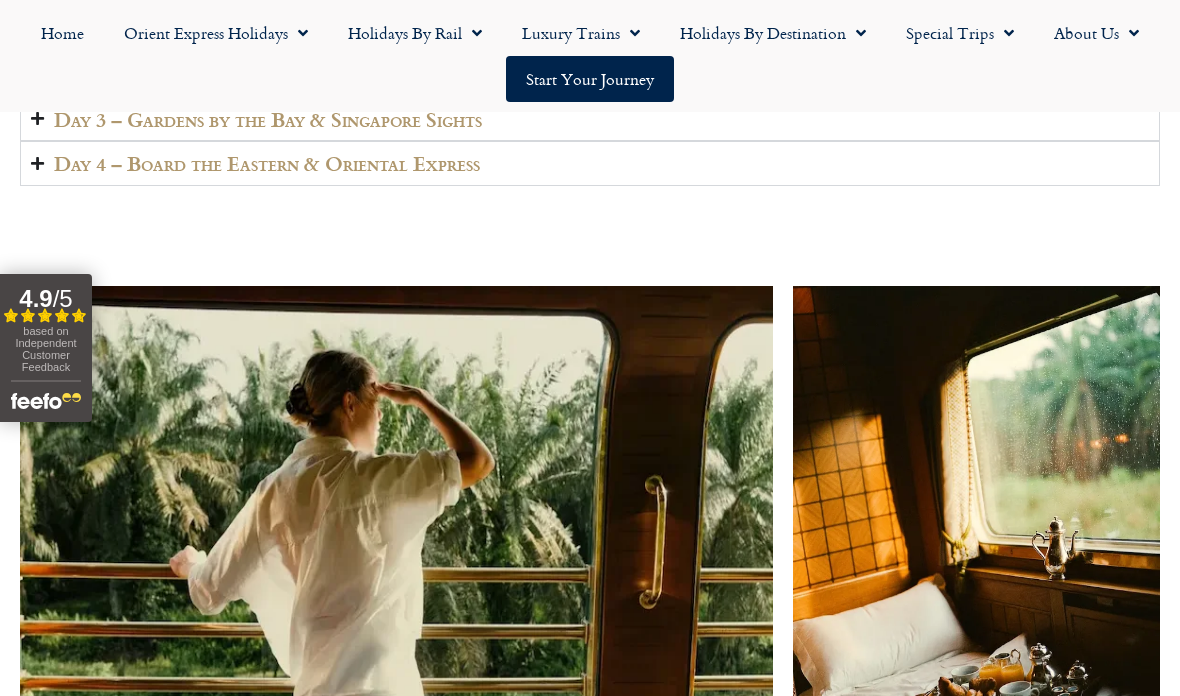 click on "Day 2 – Arrive in Singapore" at bounding box center [179, 74] 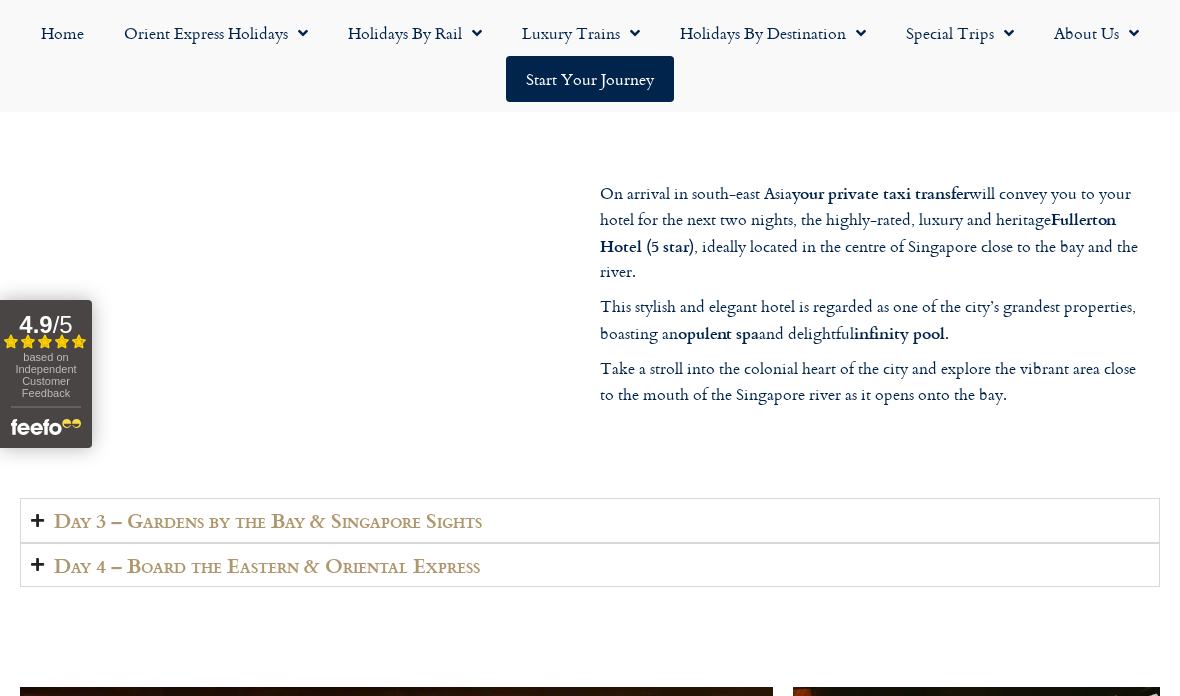 scroll, scrollTop: 2907, scrollLeft: 0, axis: vertical 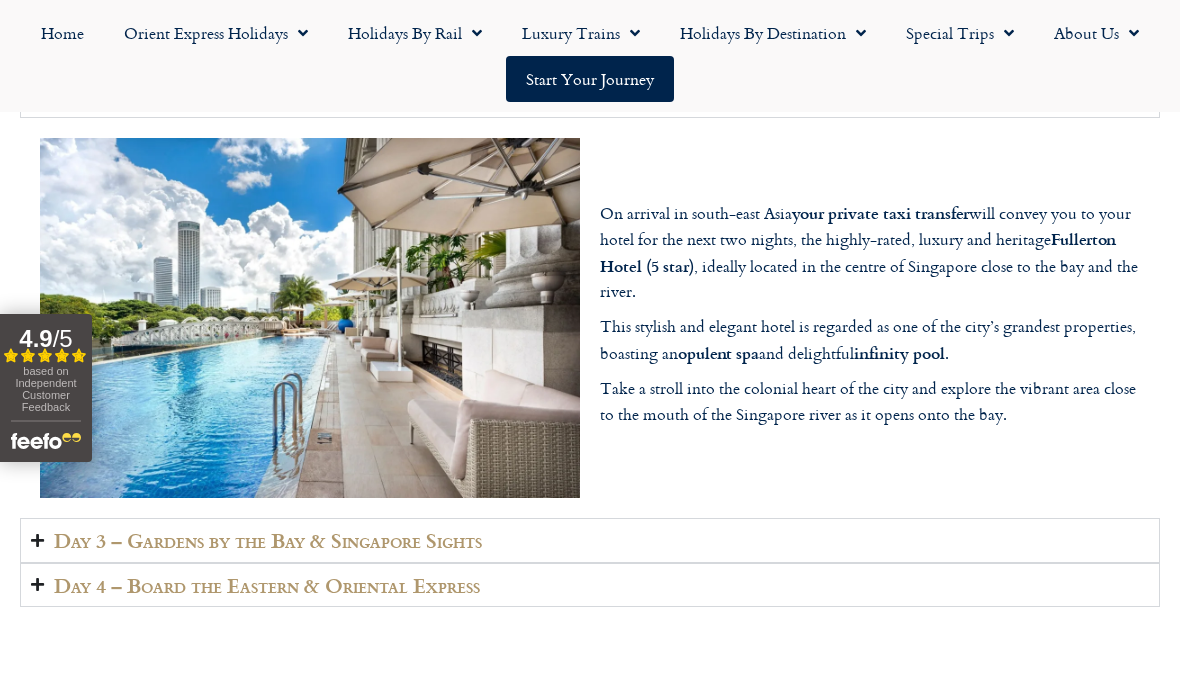 click on "Day 3 – Gardens by the Bay & Singapore Sights" at bounding box center [268, 540] 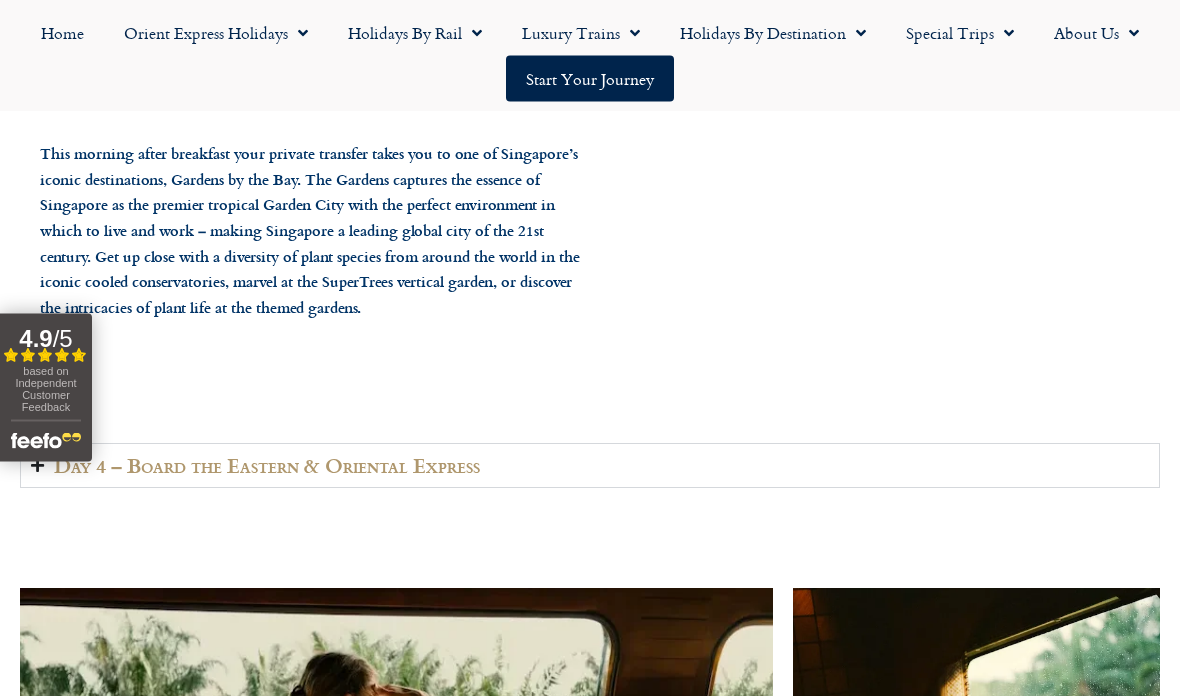 scroll, scrollTop: 3060, scrollLeft: 0, axis: vertical 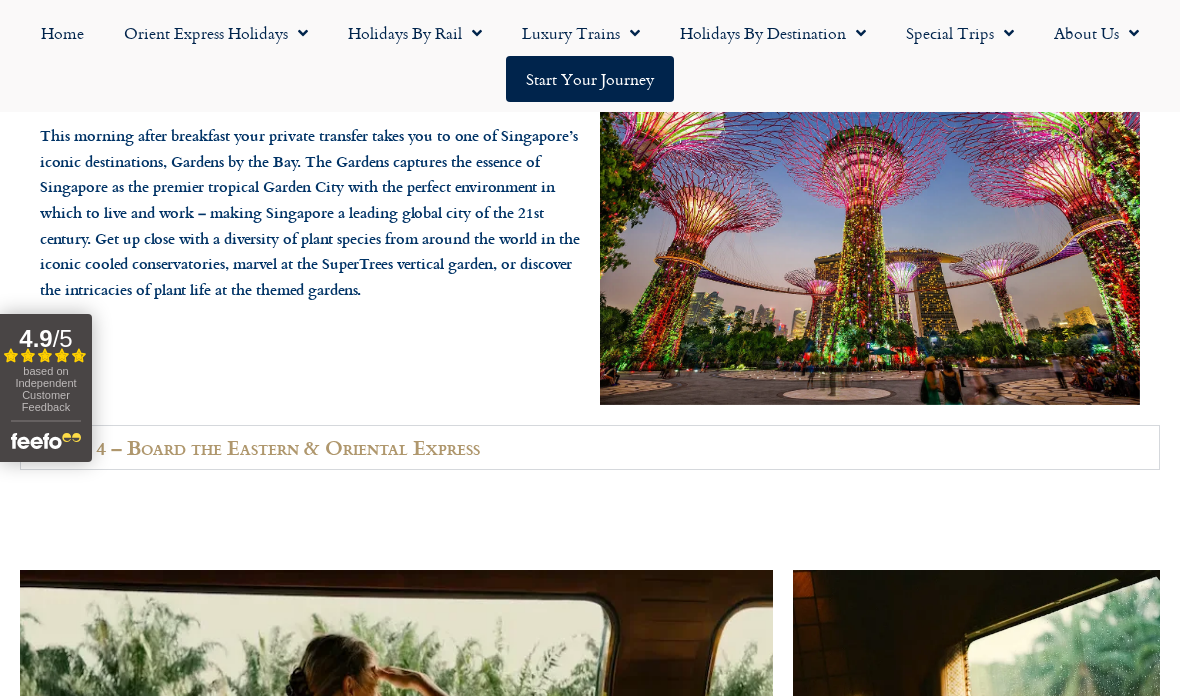 click on "Day 4 – Board the Eastern & Oriental Express" at bounding box center (267, 447) 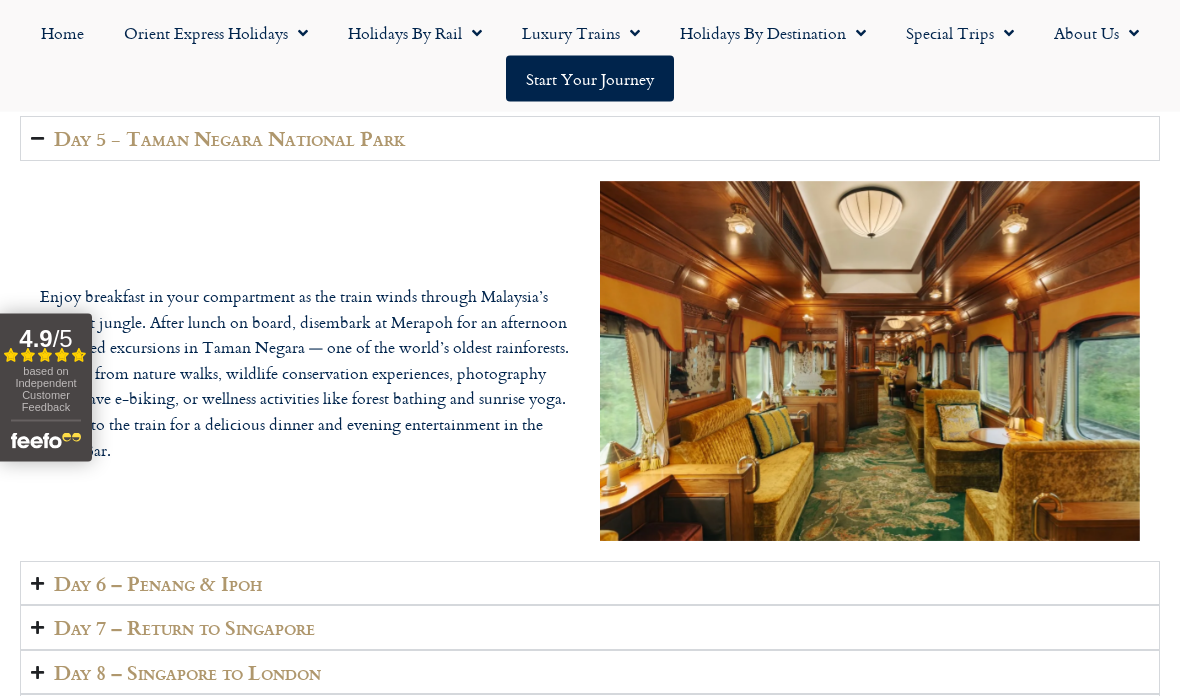 scroll, scrollTop: 4560, scrollLeft: 0, axis: vertical 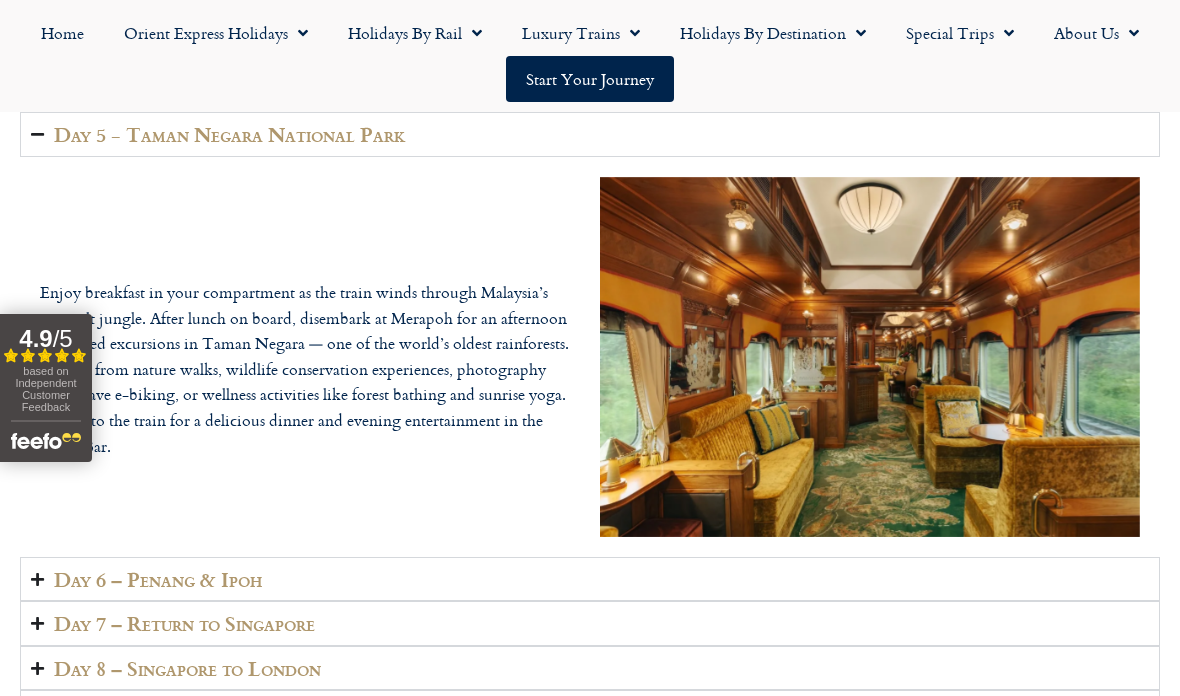 click on "Day 5 - Taman Negara National Park" at bounding box center (229, 134) 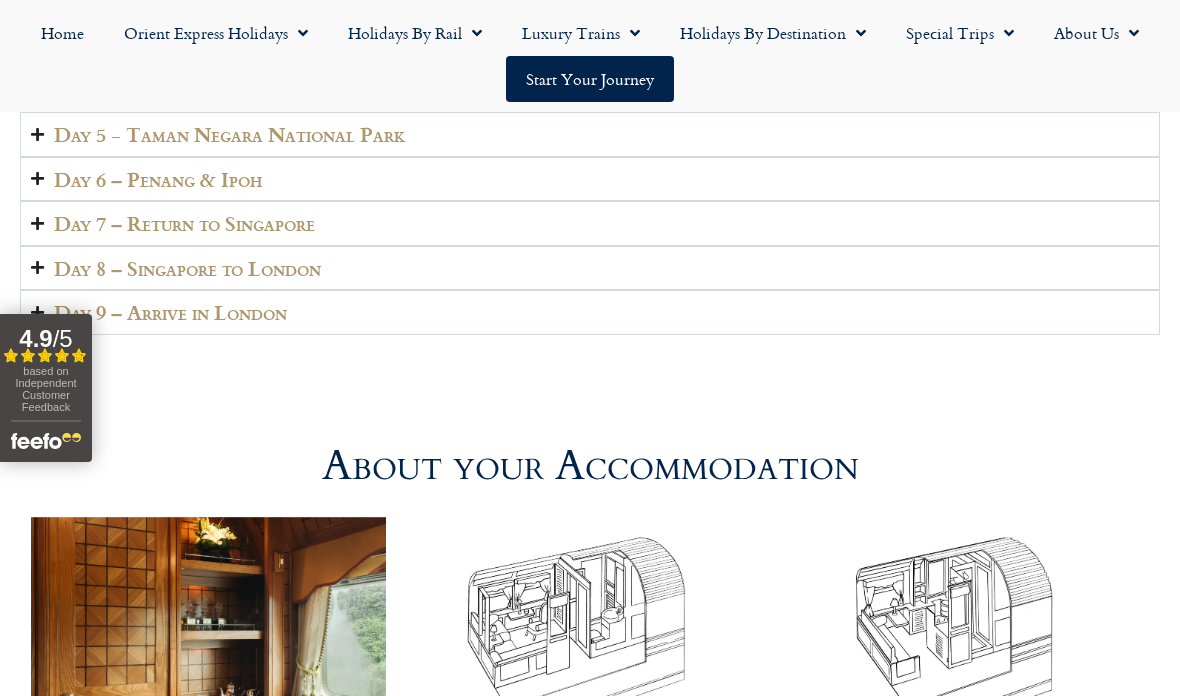 click on "Day 5 - Taman Negara National Park" at bounding box center [229, 134] 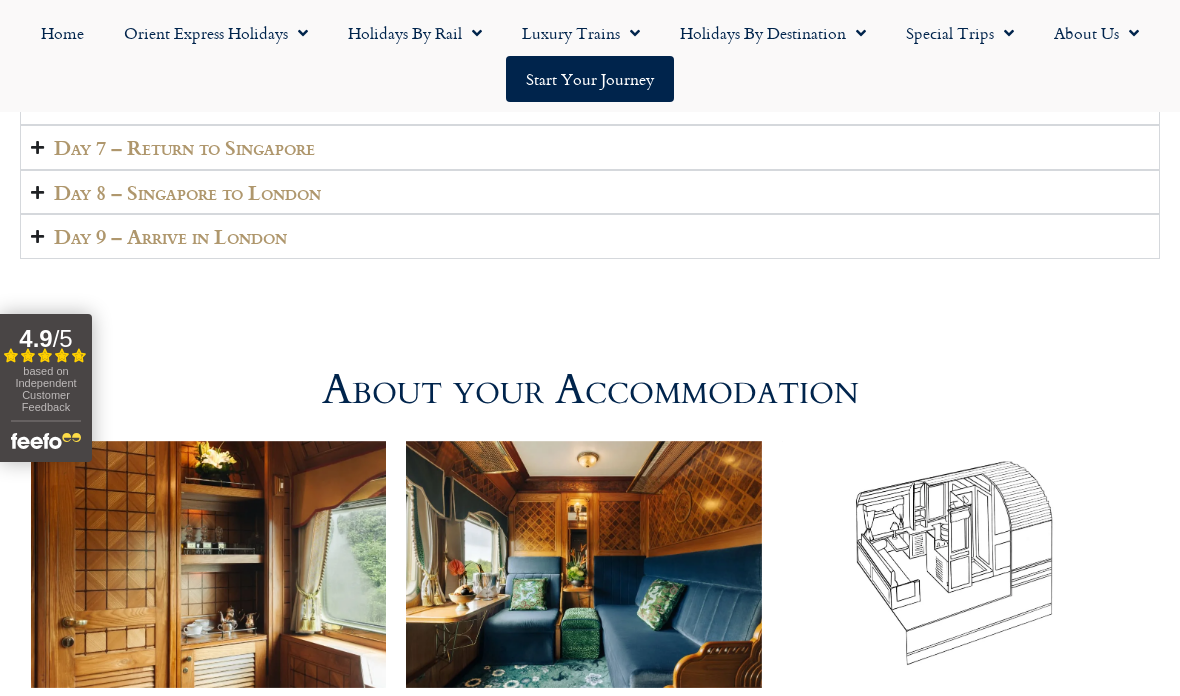 scroll, scrollTop: 5043, scrollLeft: 0, axis: vertical 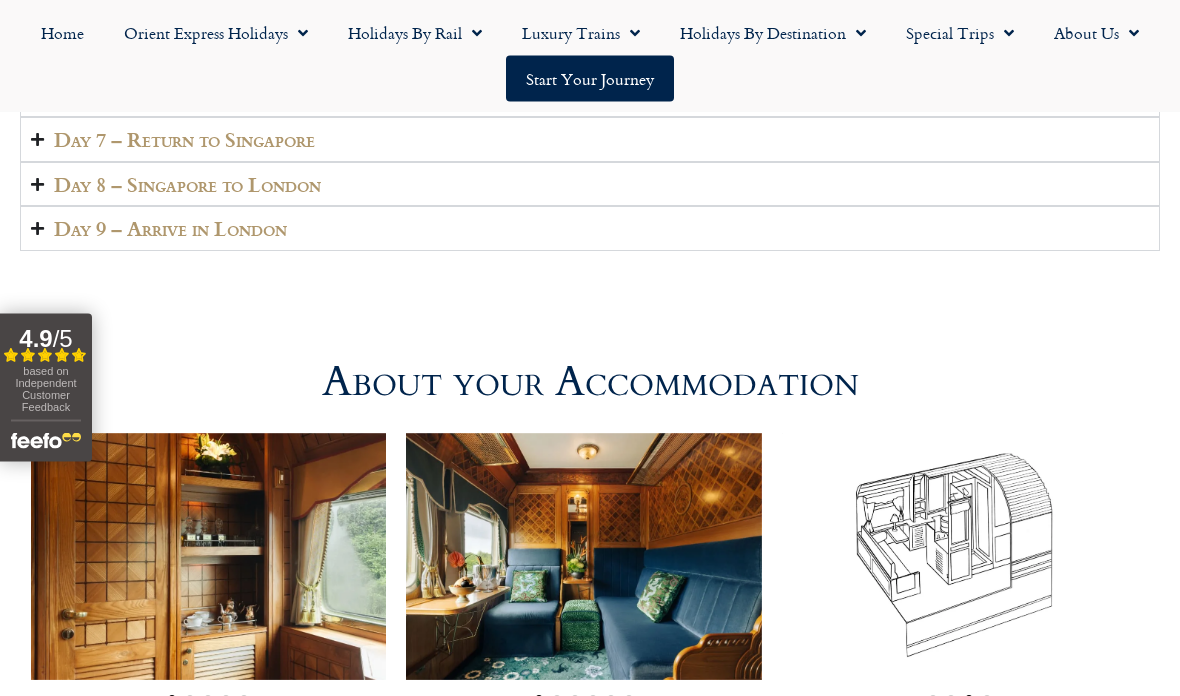 click on "Day 7 – Return to Singapore" at bounding box center (184, 140) 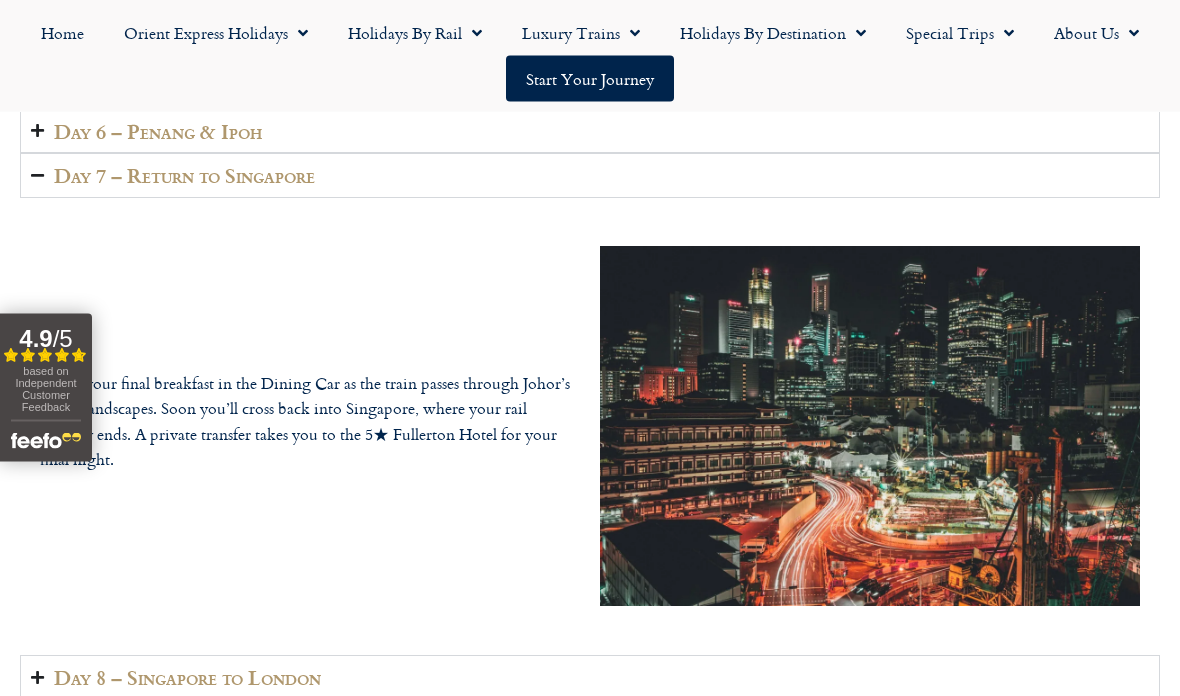 scroll, scrollTop: 4609, scrollLeft: 0, axis: vertical 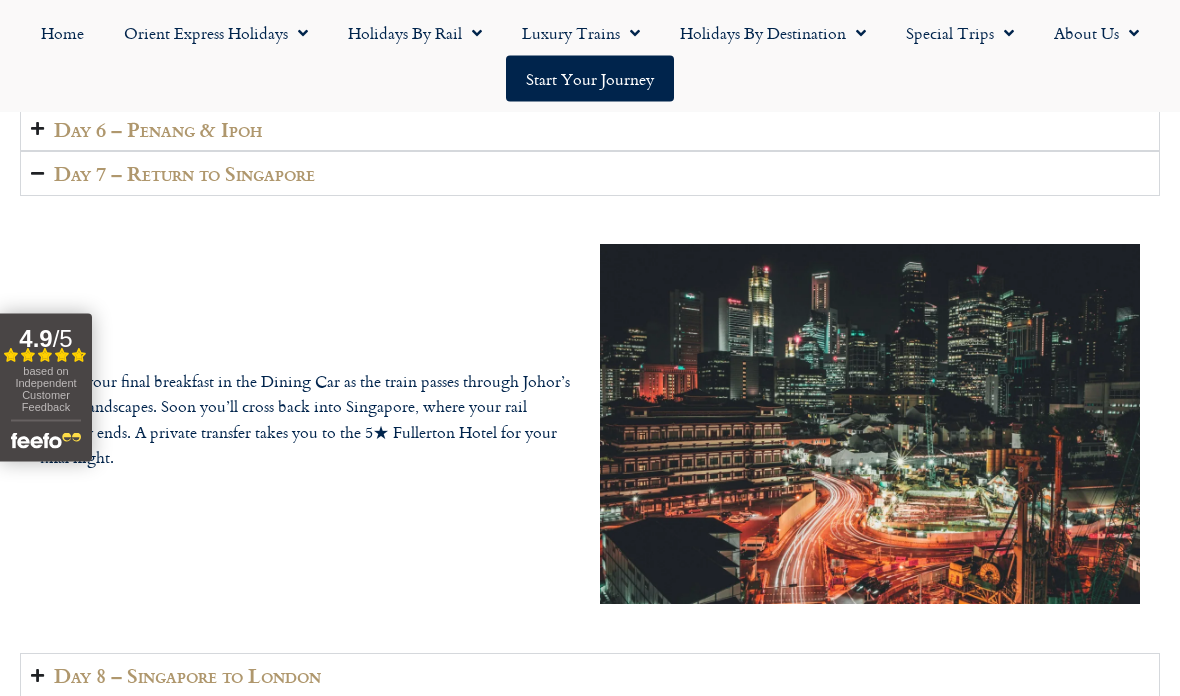 click on "Day 6 – Penang & Ipoh" at bounding box center (158, 130) 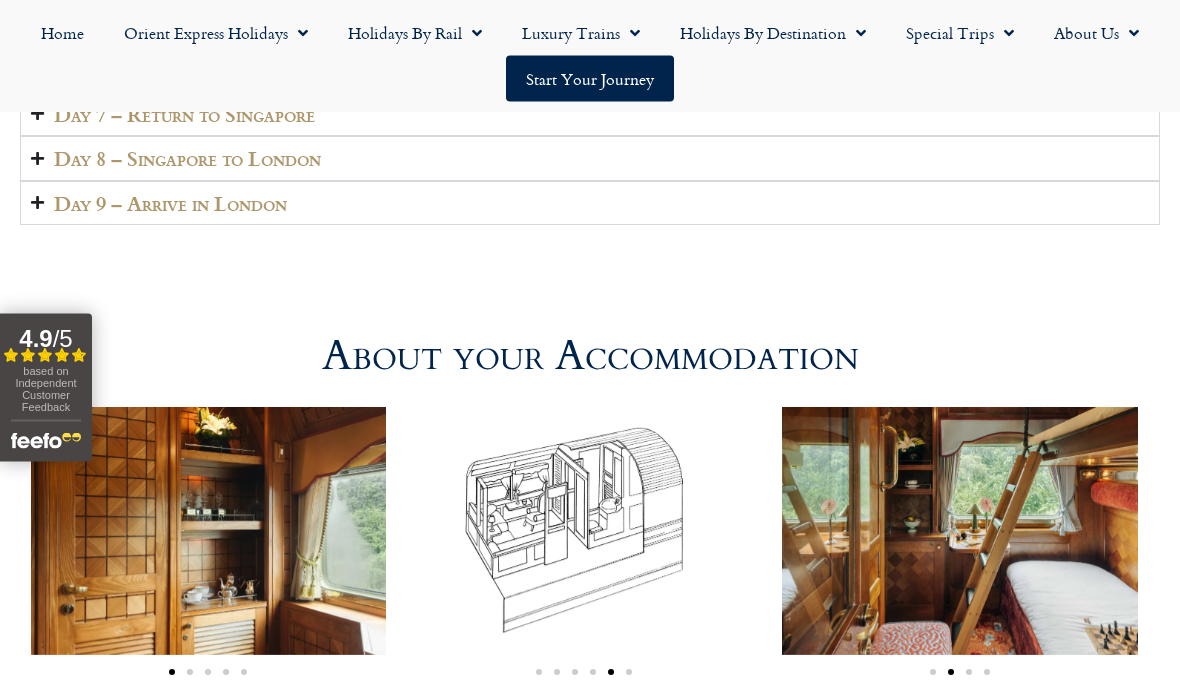scroll, scrollTop: 5098, scrollLeft: 0, axis: vertical 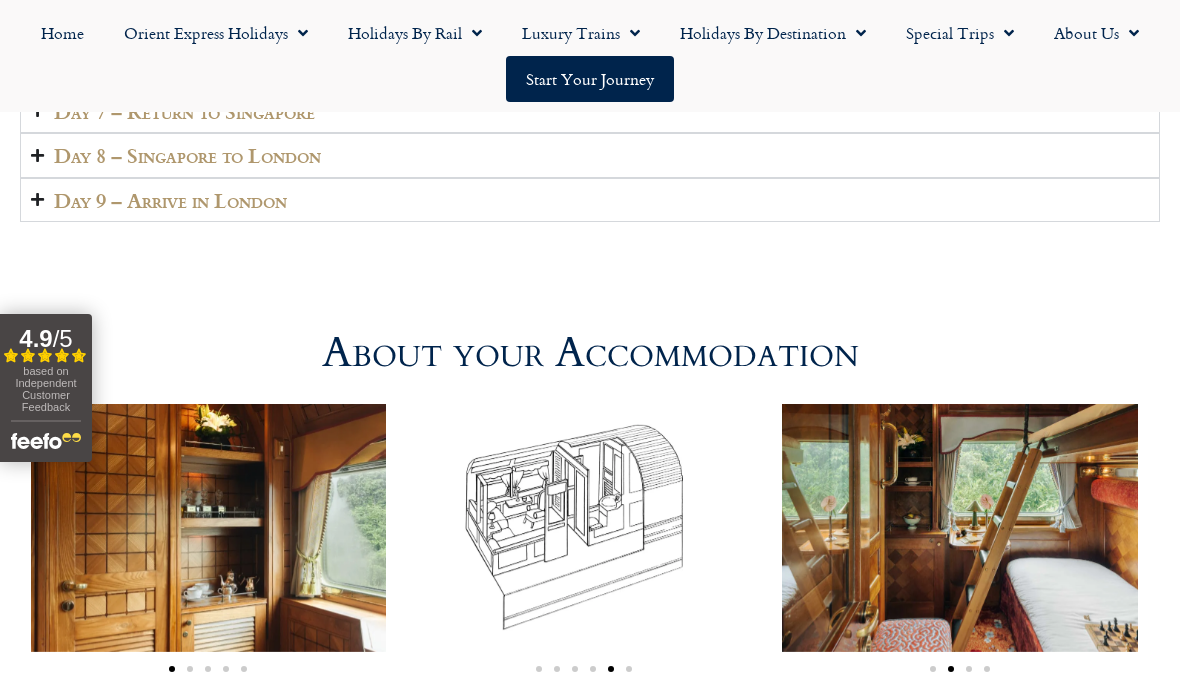 click on "Day 7 – Return to Singapore" at bounding box center [590, 111] 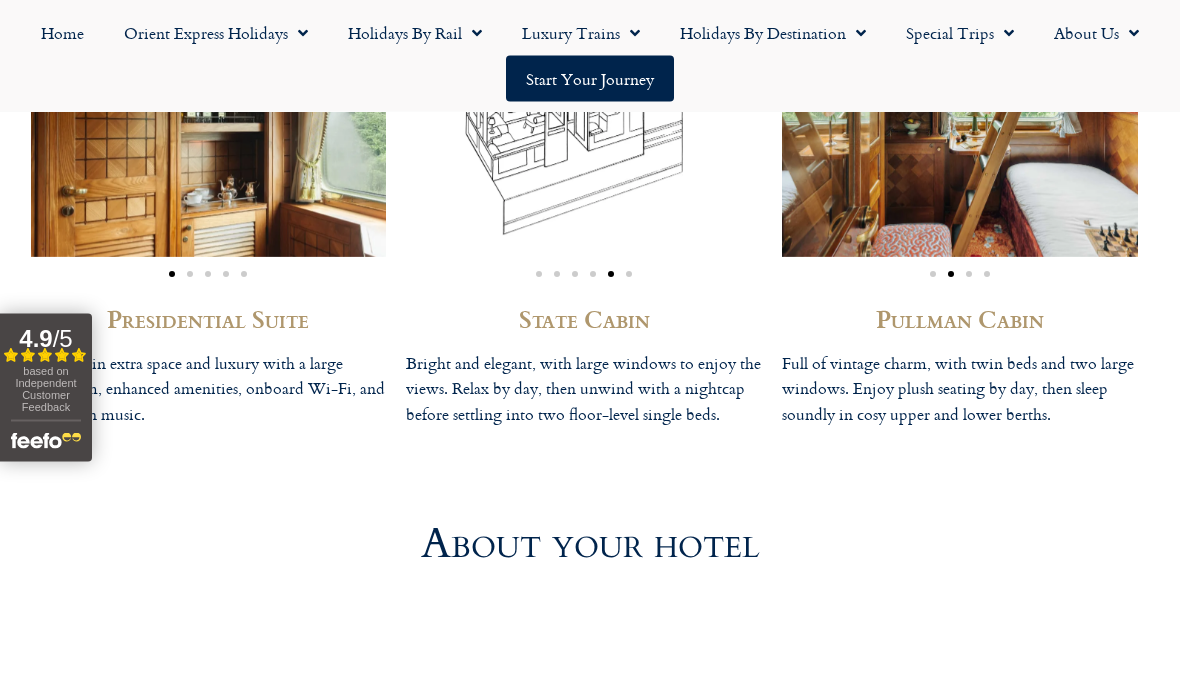 scroll, scrollTop: 5525, scrollLeft: 0, axis: vertical 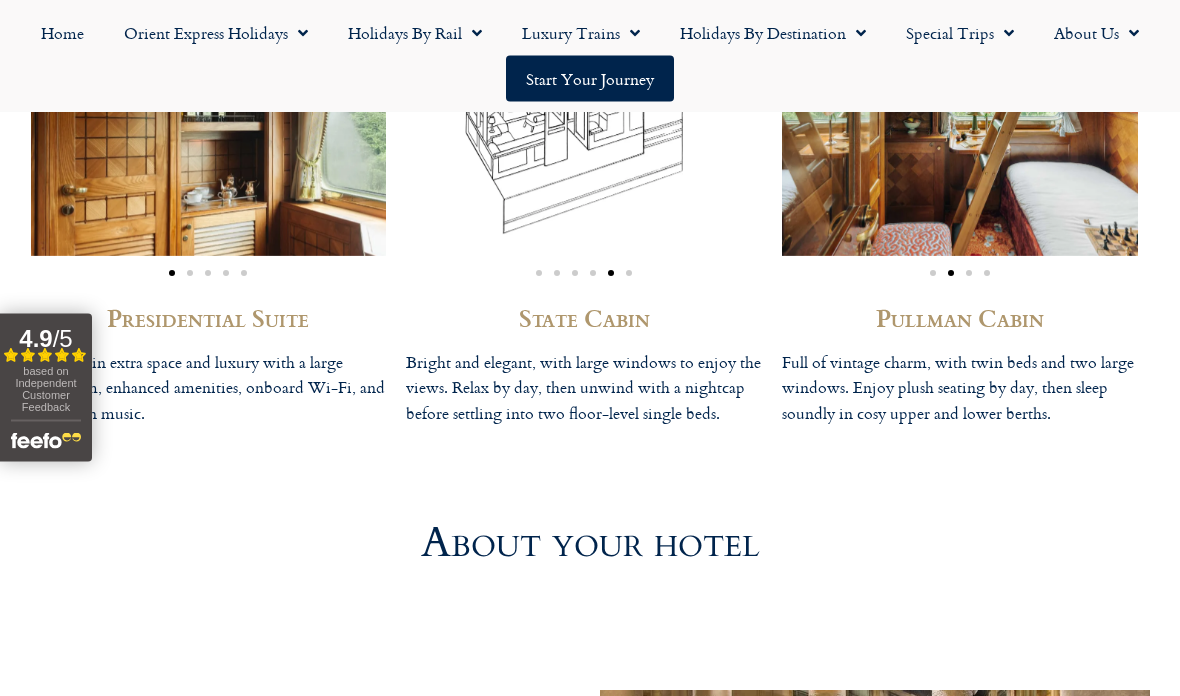 click on "Pullman Cabin" at bounding box center (960, 319) 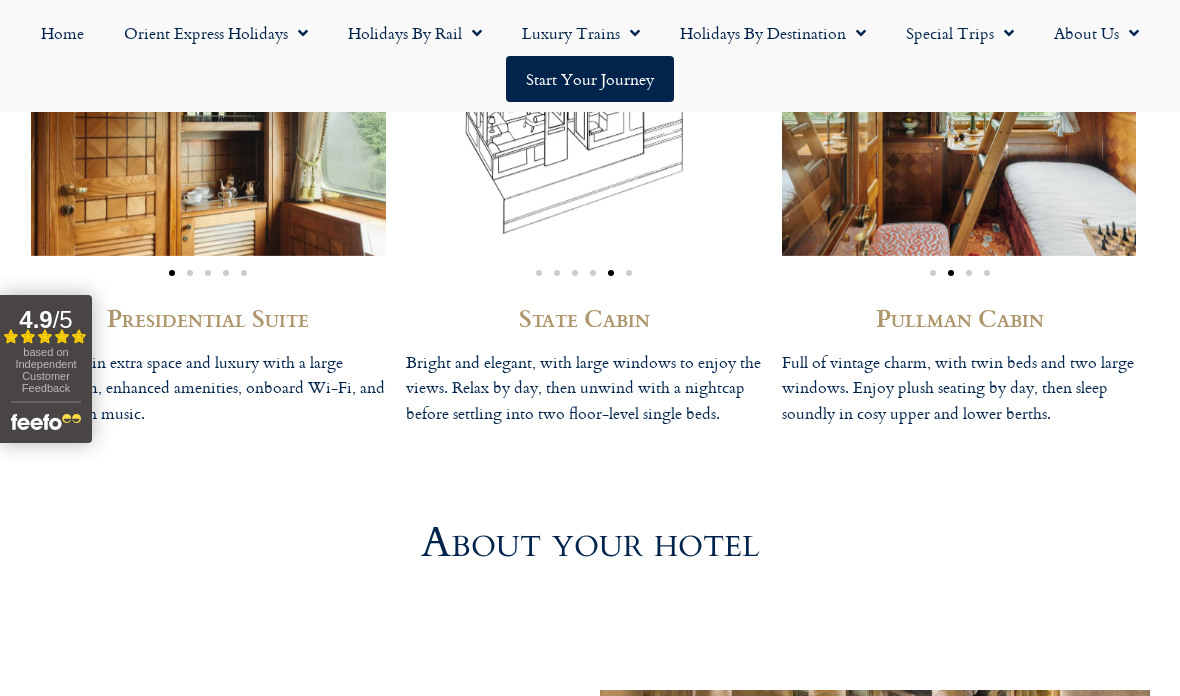 scroll, scrollTop: 5488, scrollLeft: 0, axis: vertical 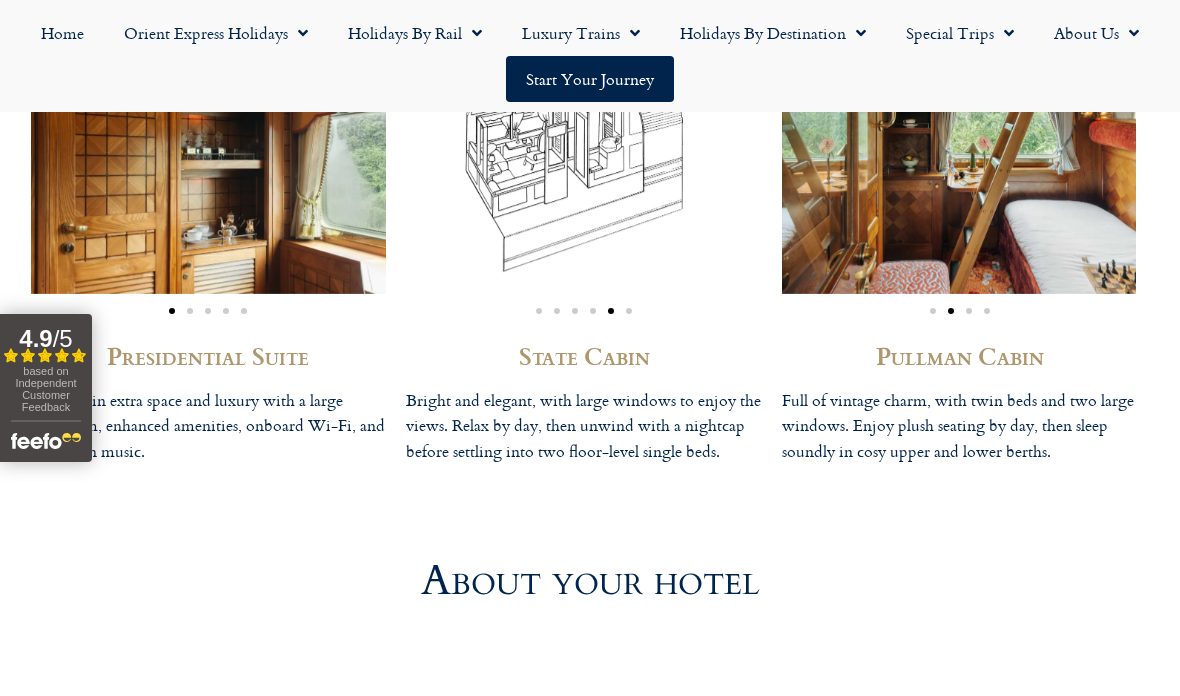 click on "Pullman Cabin" at bounding box center (960, 356) 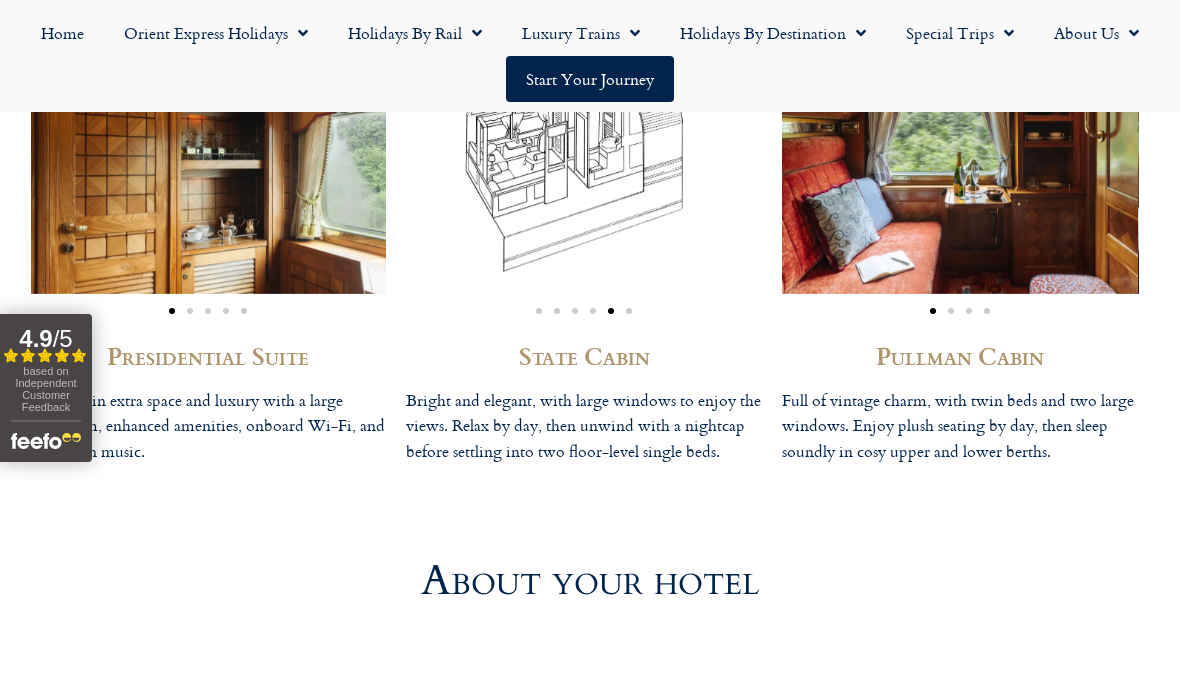 click at bounding box center (960, 169) 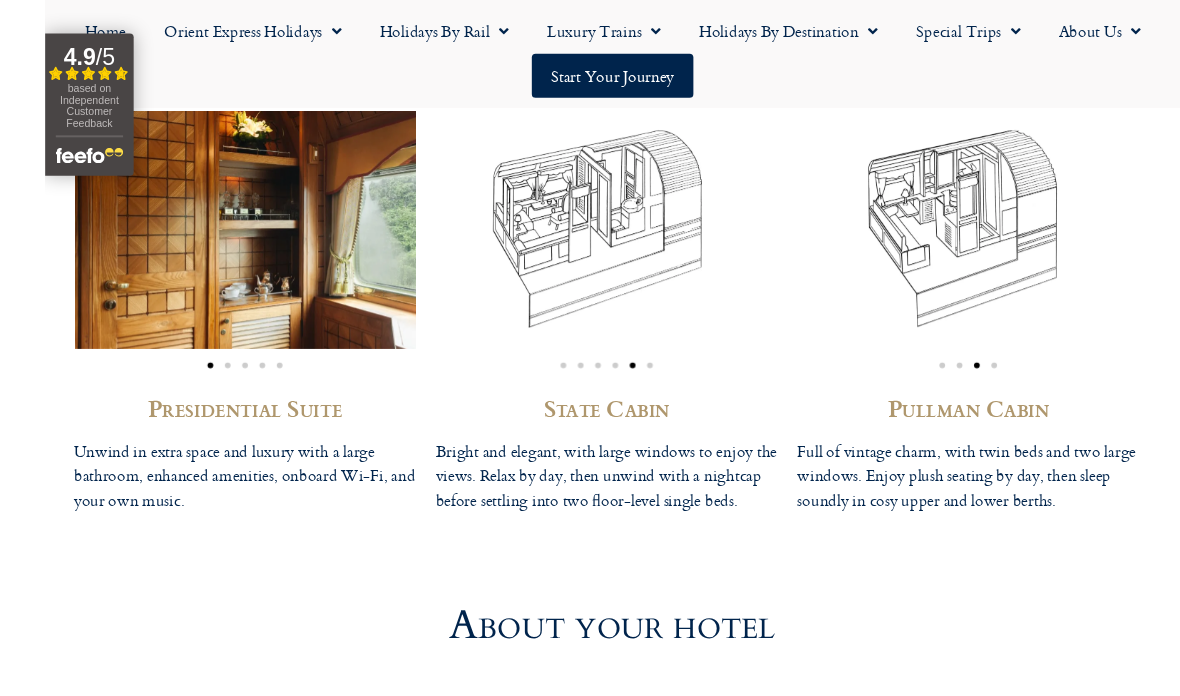 scroll, scrollTop: 5372, scrollLeft: 0, axis: vertical 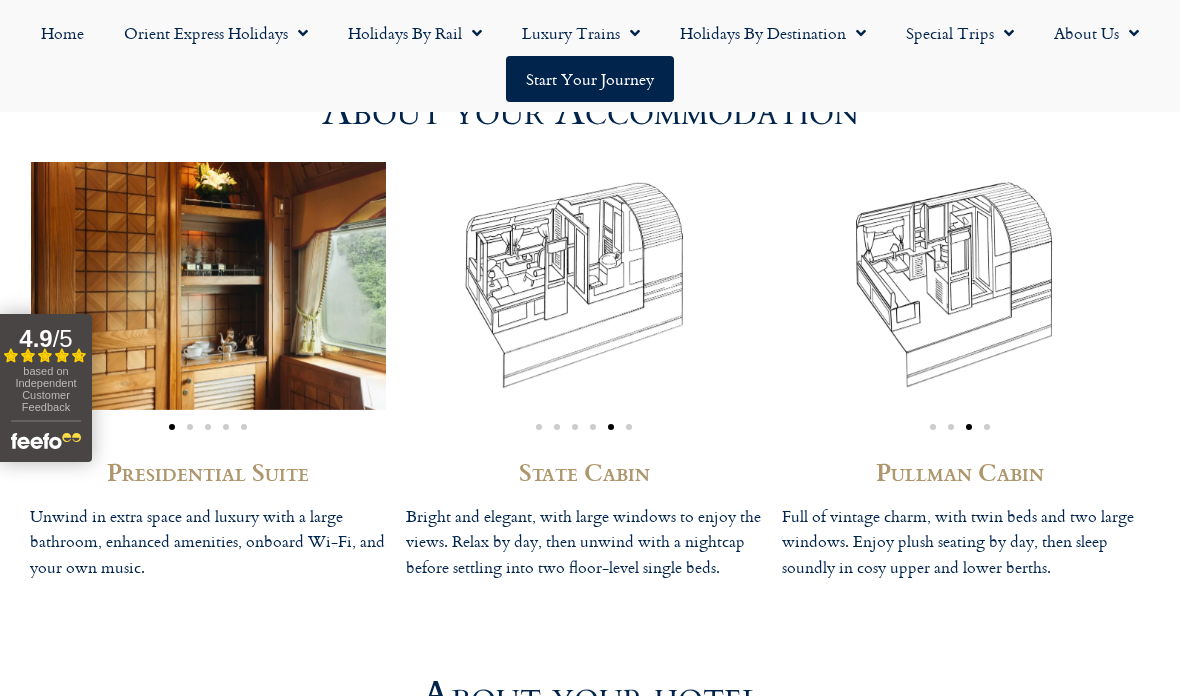 click on "About Us" 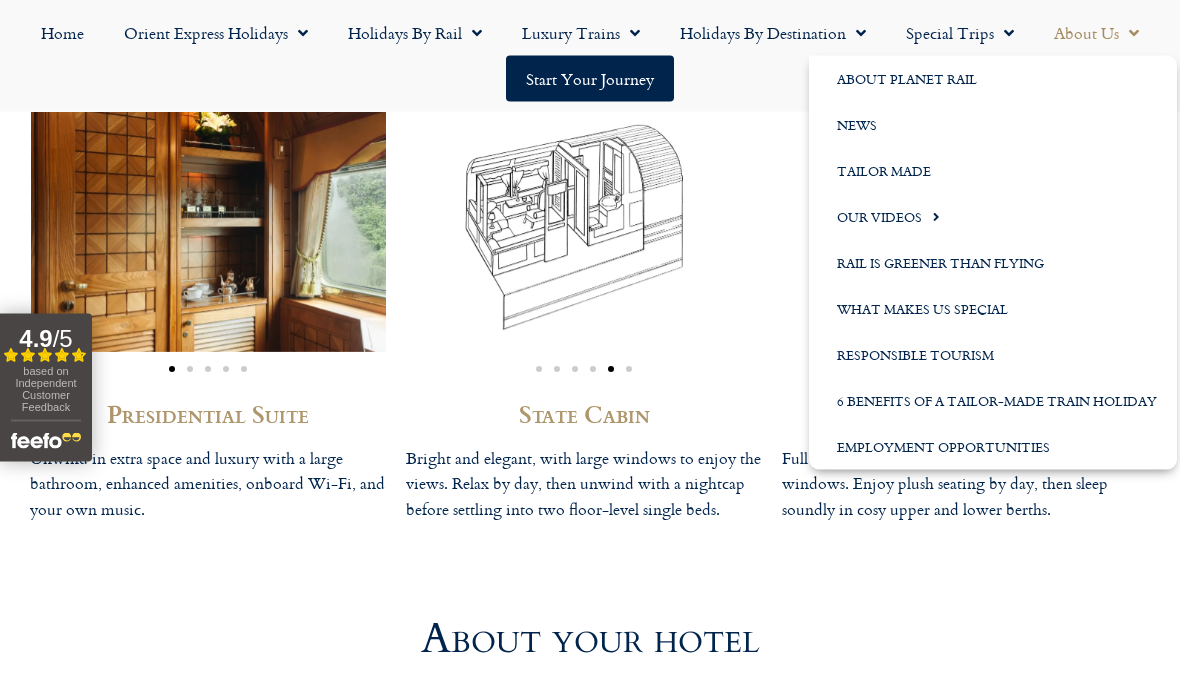 scroll, scrollTop: 5433, scrollLeft: 0, axis: vertical 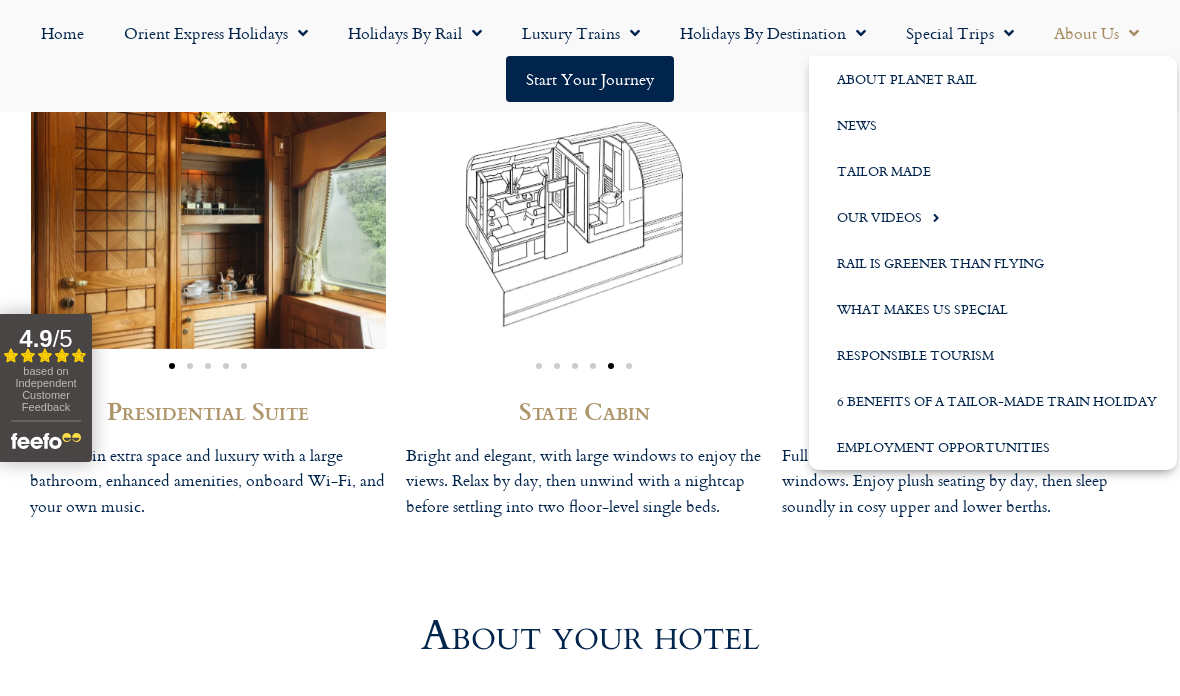click on "Our Videos" 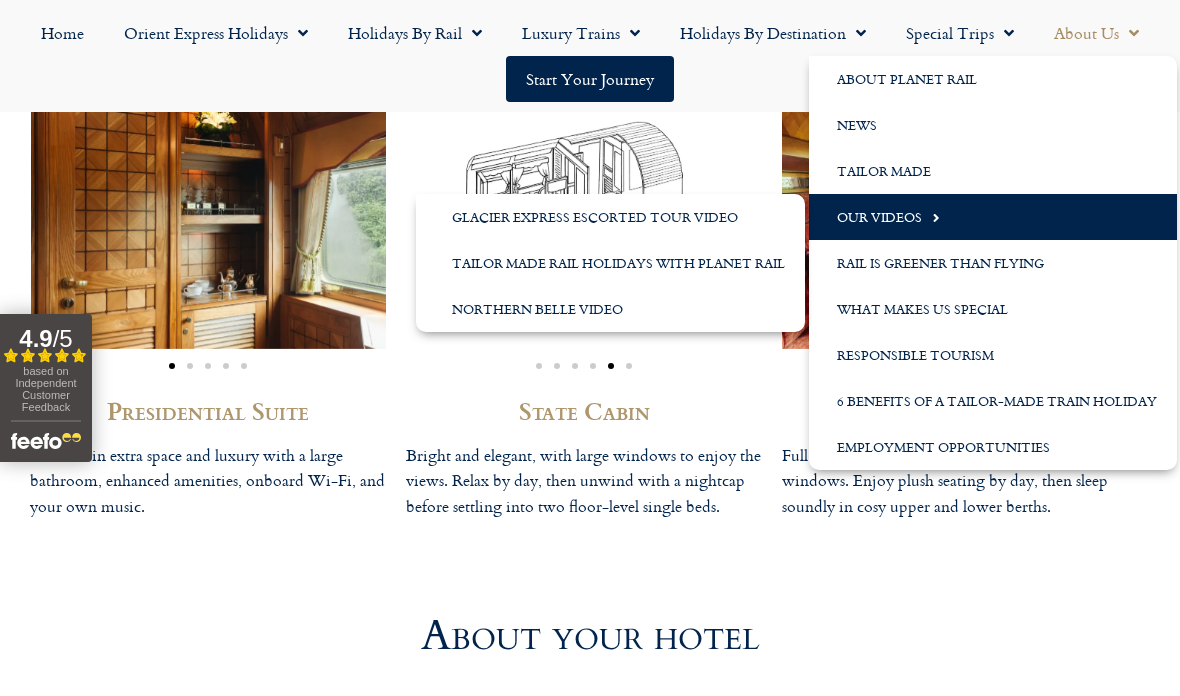 click on "The Eastern & Oriental Express – Wild Malaysia
An unforgettable 9-day luxury rail holiday from Singapore through Malaysia, including return flights, hotels, and  the  most incredible experiences.
See Itinerary
From £5,500pp
The Eastern & Oriental Express – Wild Malaysia
Rediscover the Golden Age of travel aboard the opulent Eastern & Oriental Express. Journey from vibrant Singapore through the exotic landscapes of Malaysia. Enjoy elegant interiors, world-class dining by chef André Chiang, and immersive cultural experiences — all in ultimate comfort." at bounding box center (590, -1278) 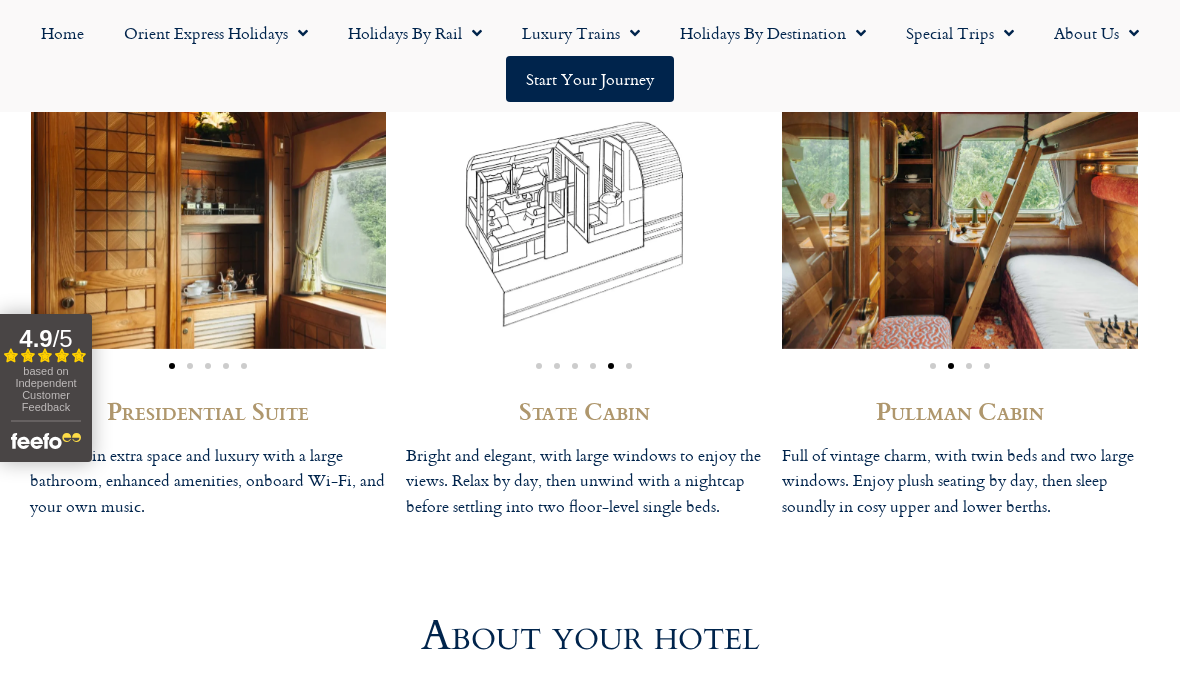 click on "Orient Express Holidays" 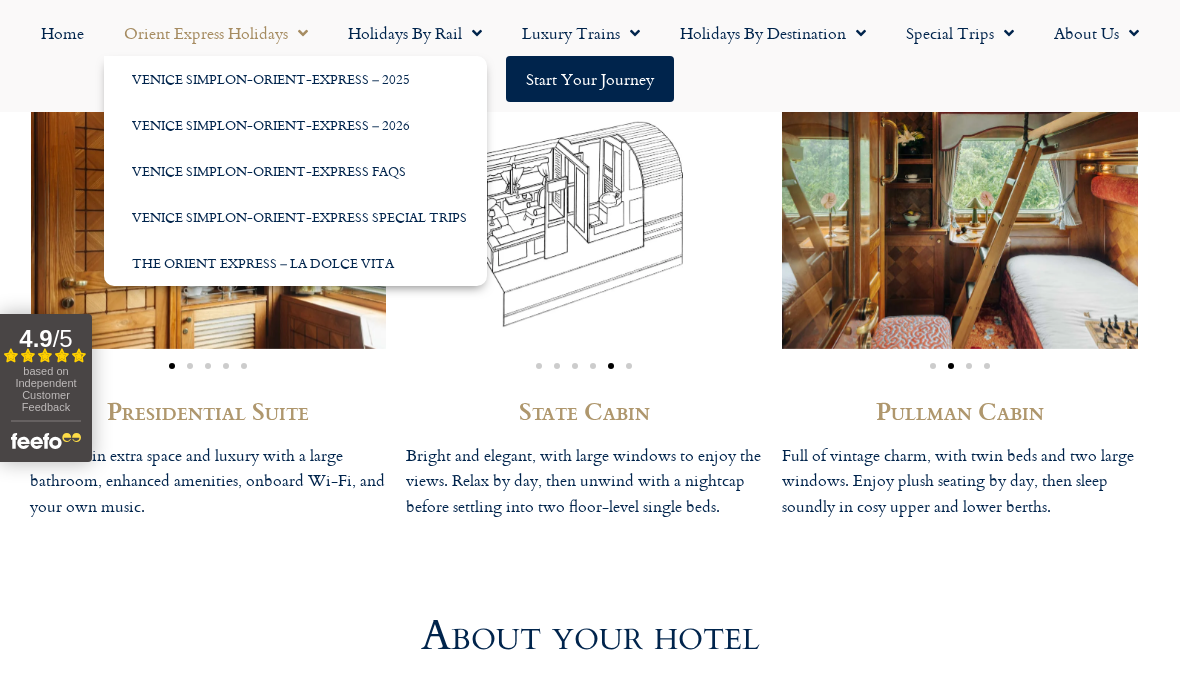 click on "Home
Orient Express Holidays
Venice Simplon-Orient-Express – 2025
Venice Simplon-Orient-Express – 2026
Venice Simplon-Orient-Express FAQs
Venice Simplon-Orient-Express Special Trips
The Orient Express – La Dolce Vita
Holidays by Rail
Classic Rail Journeys
Cities & Sightseeing
Lakes & Mountains
The GoldenPass
Cruise by Rail
Short Breaks
Luxury Day Trips
Special Occasions
Honeymoon
Christmas & New Year
Christmas Markets by Rail
Opera Breaks
Luxury Trains
Orient Express
Venice Simplon-Orient-Express Holidays
Venice Simplon-Orient-Express – 2025
Orient Express Information
Orient Express  FAQs
Orient Express History
Orient Express Compartments
Venice Simplon-Orient-Express Special Holidays
The Orient Express La Dolce Vita
Belmond Britannic Explorer
Belmond British Pullman
Belmond Royal Scotsman
Belmond Andean Explorer" 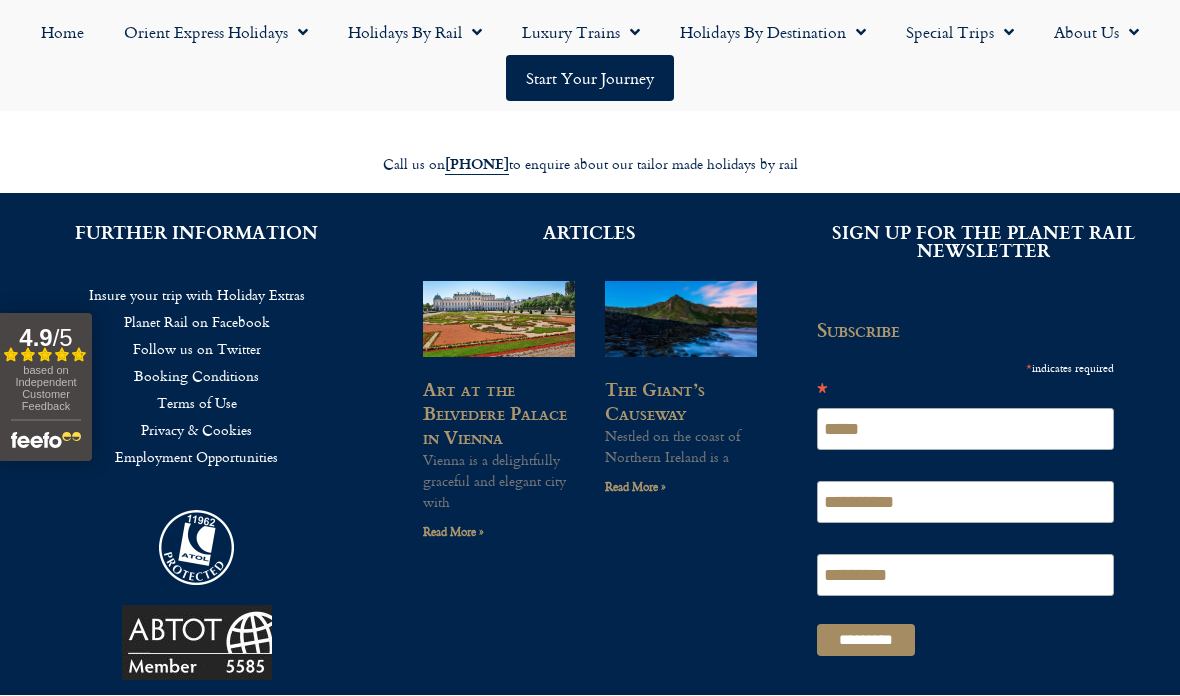scroll, scrollTop: 7985, scrollLeft: 0, axis: vertical 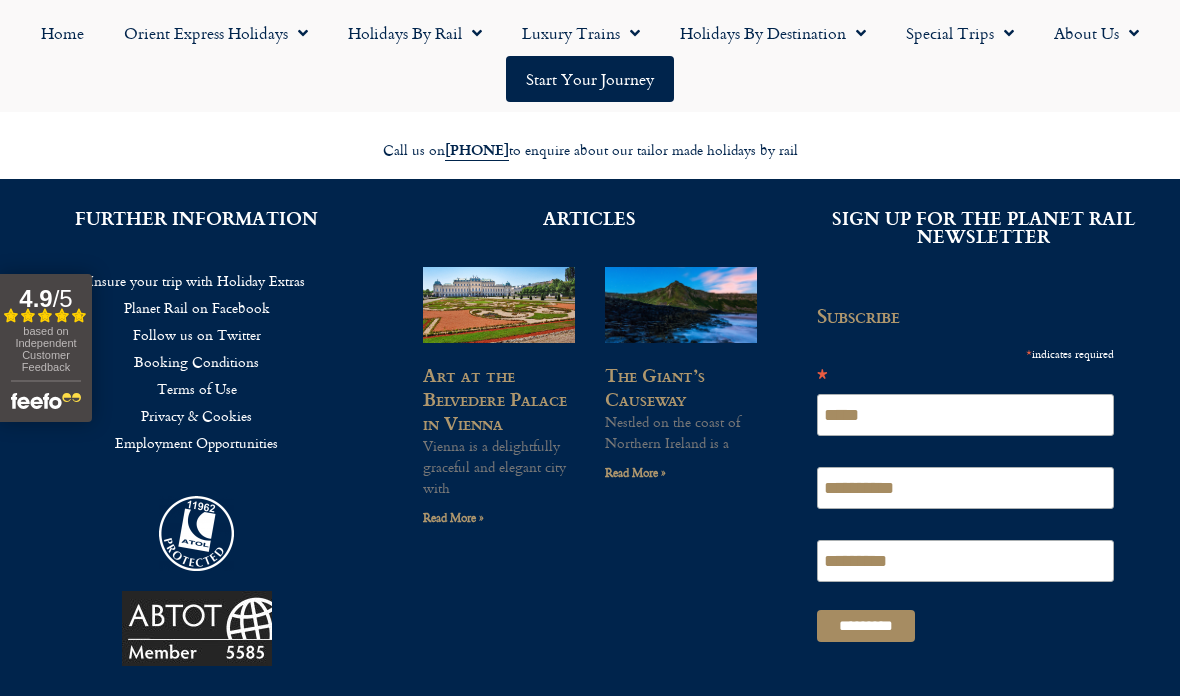 click on "Booking Conditions" 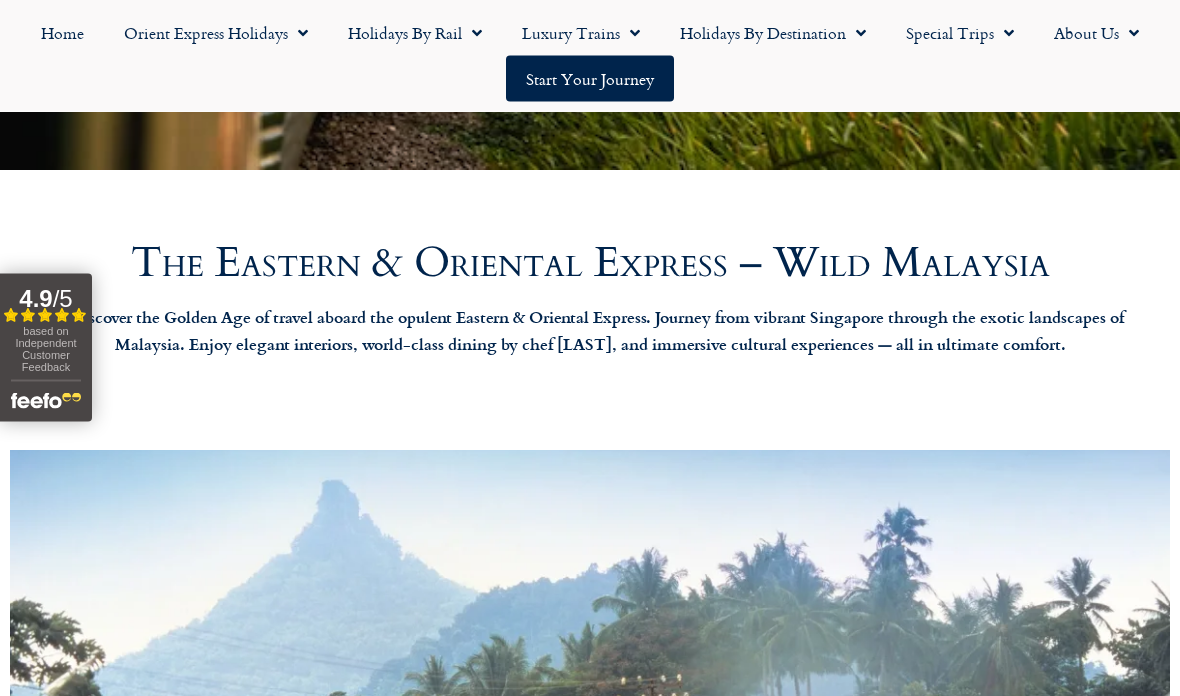 scroll, scrollTop: 756, scrollLeft: 0, axis: vertical 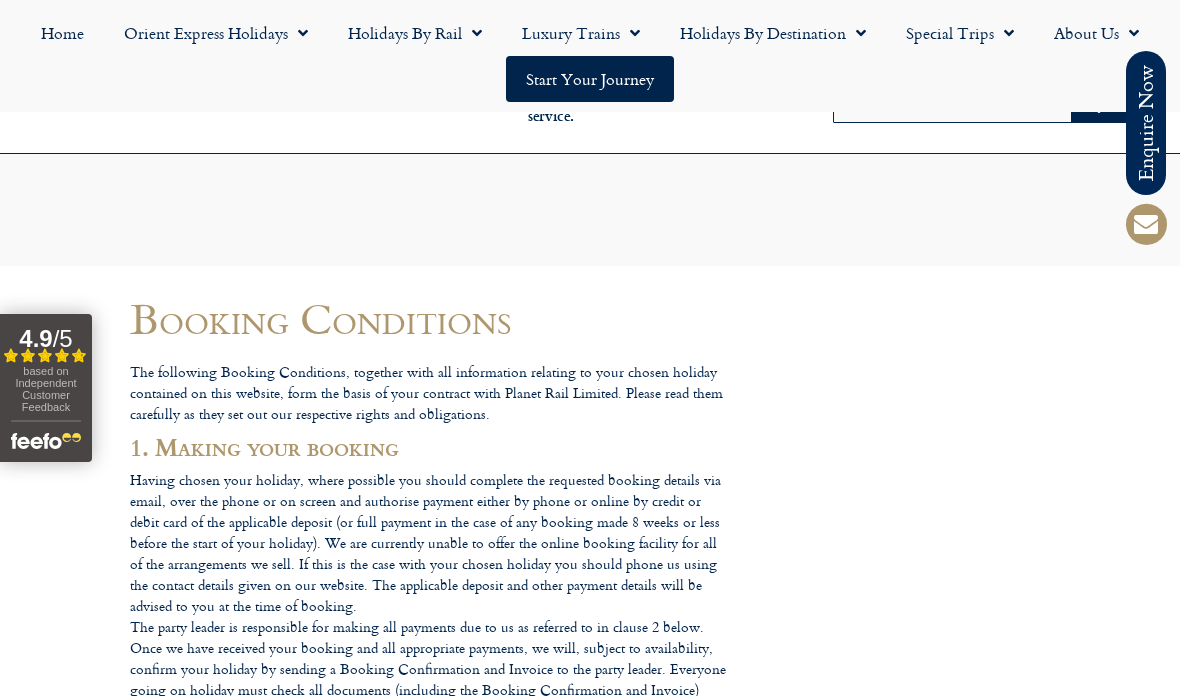 click on "Booking Conditions" 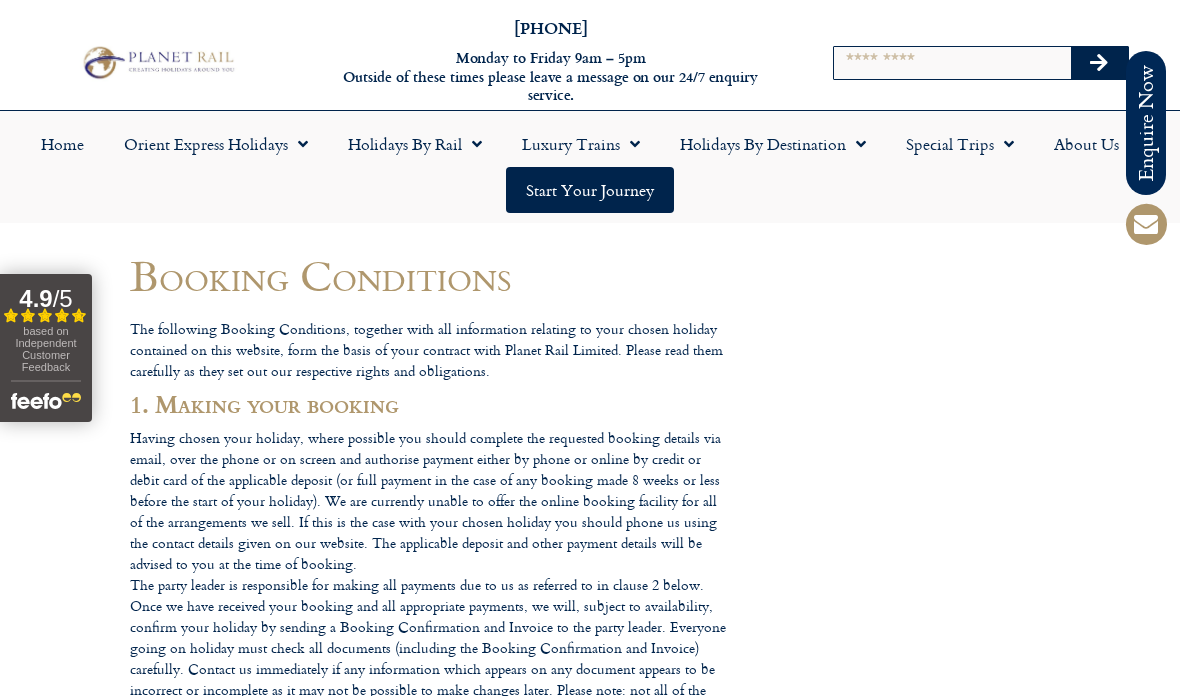 scroll, scrollTop: 0, scrollLeft: 0, axis: both 